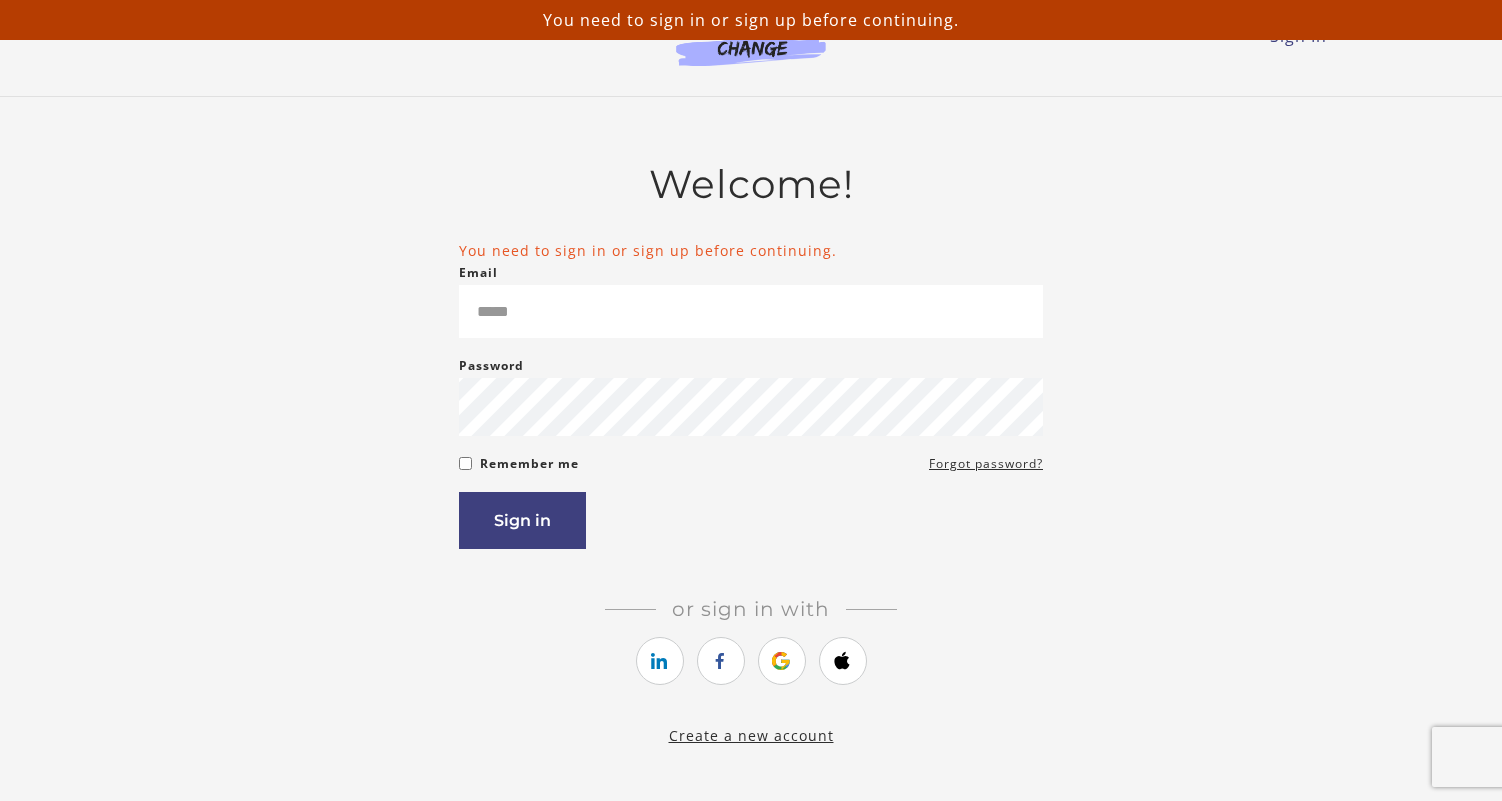 scroll, scrollTop: 0, scrollLeft: 0, axis: both 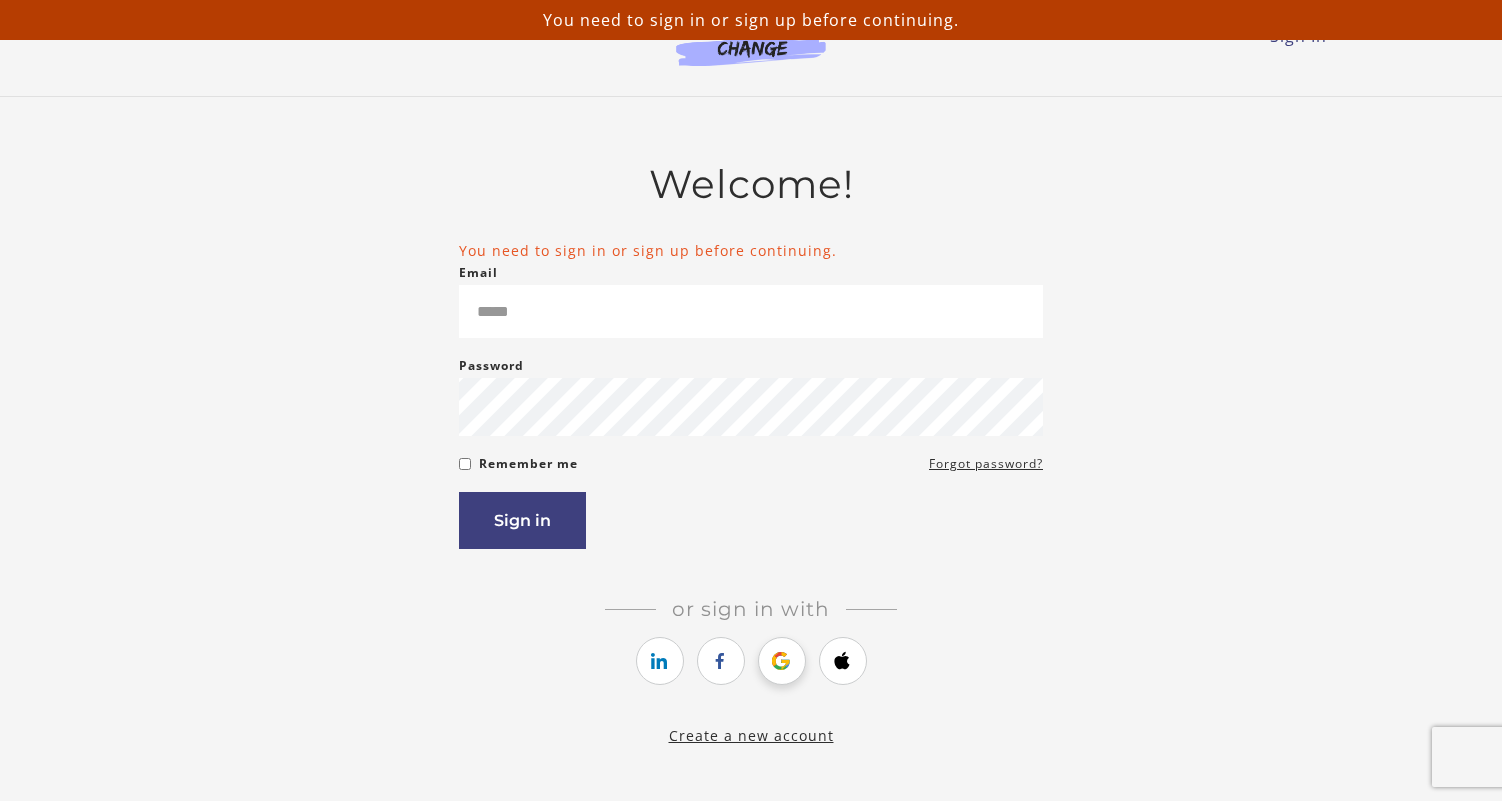 click at bounding box center [782, 661] 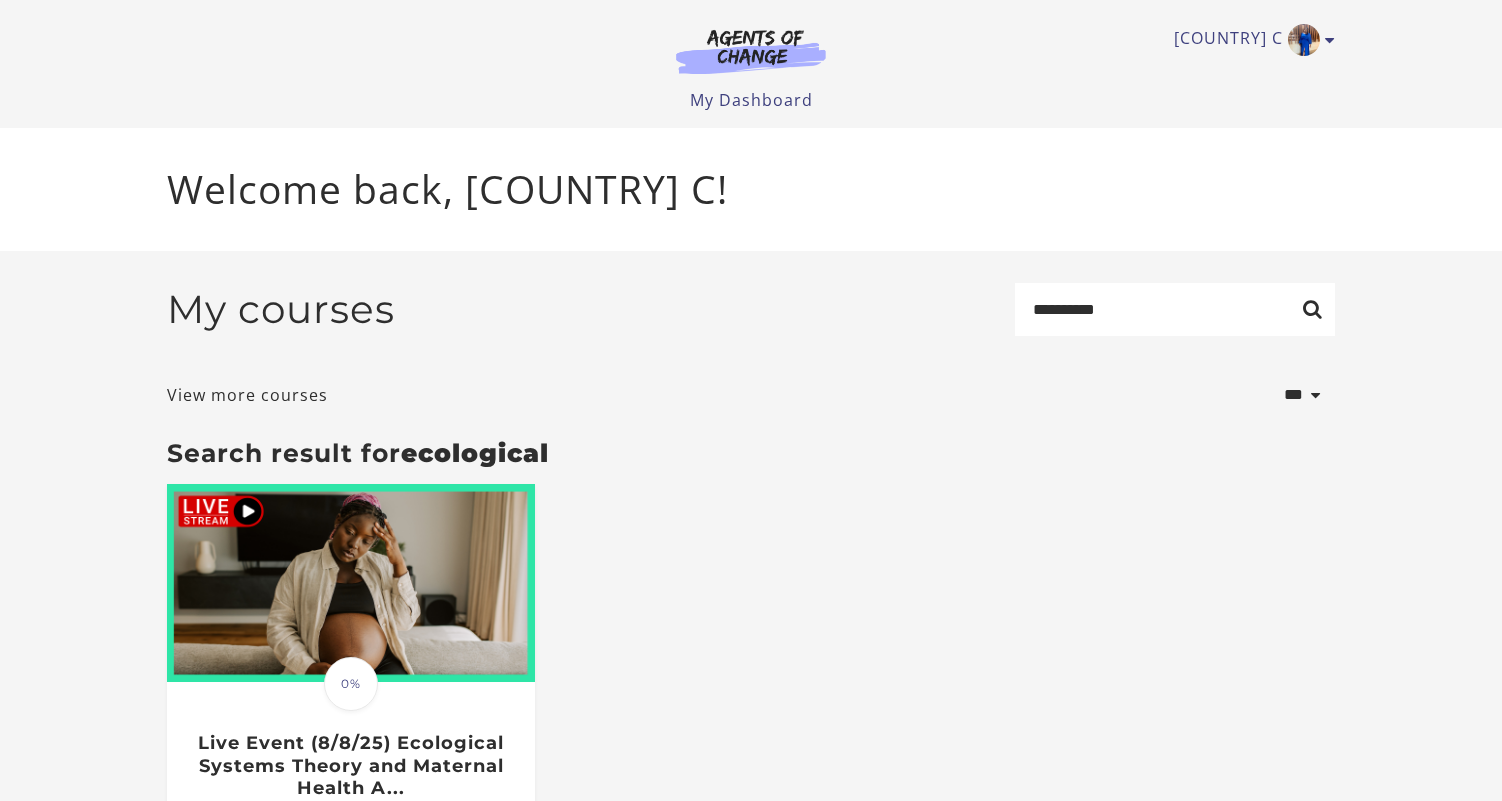 scroll, scrollTop: 0, scrollLeft: 0, axis: both 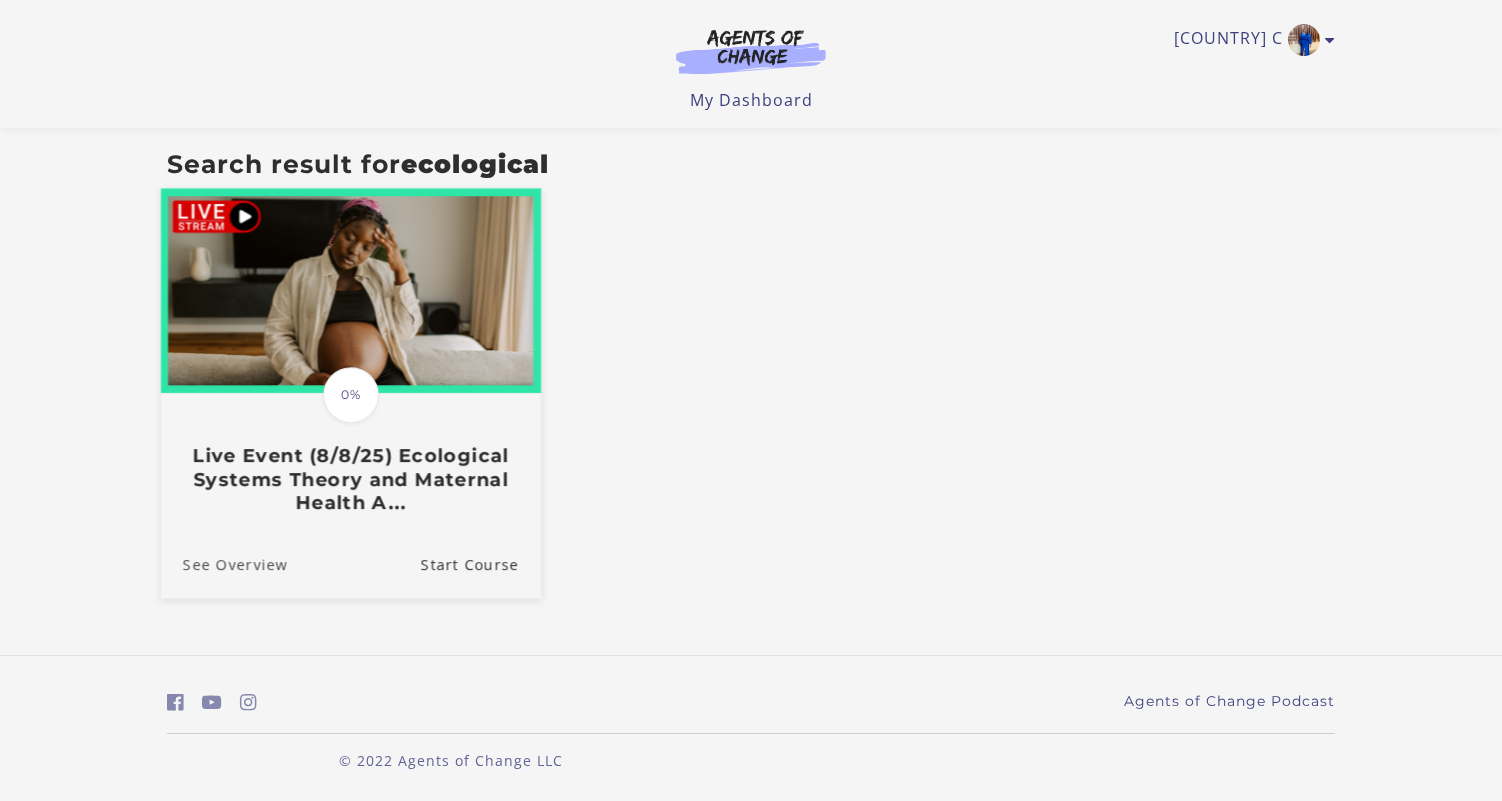 click on "See Overview" at bounding box center (224, 563) 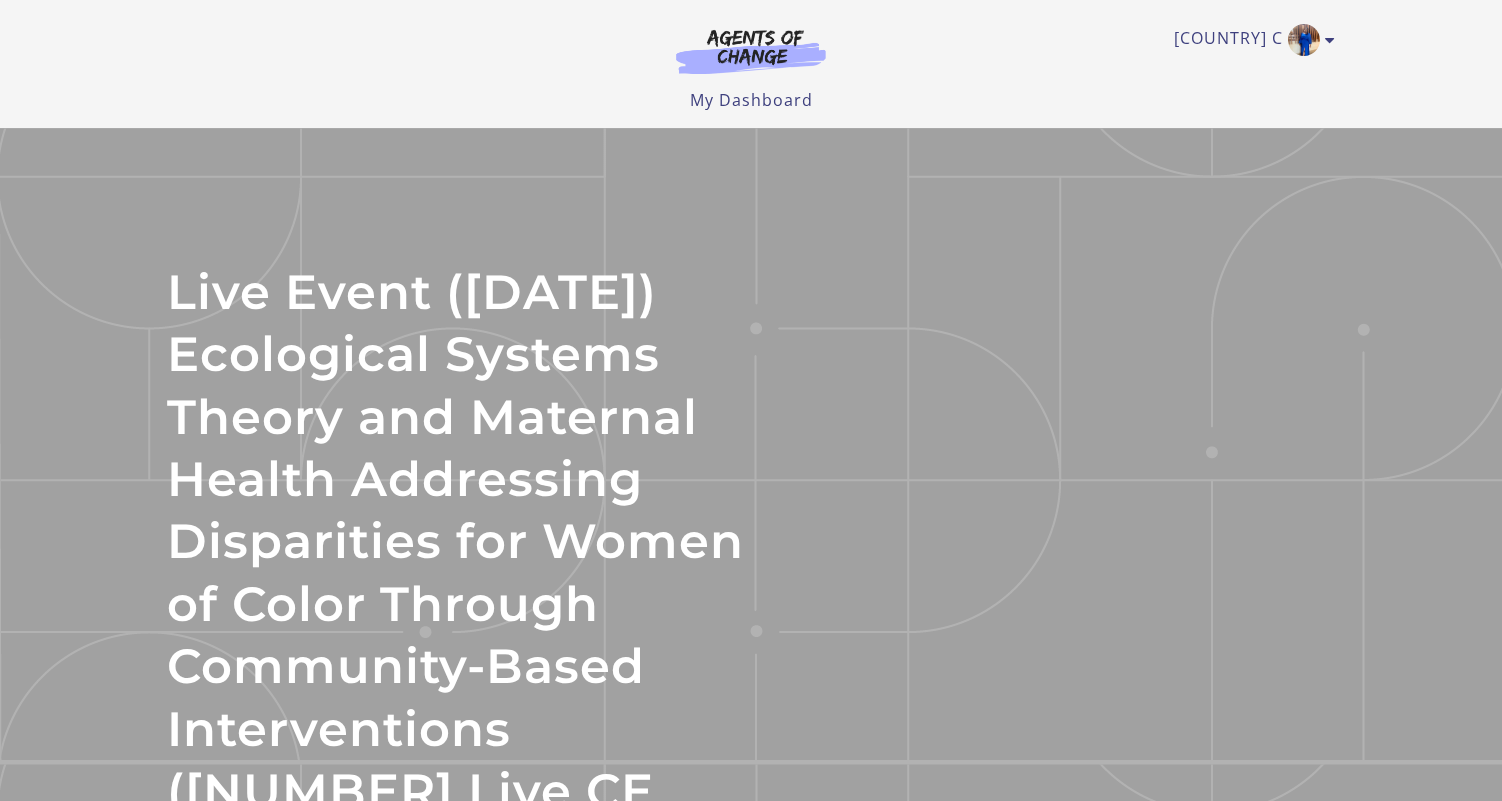 scroll, scrollTop: 0, scrollLeft: 0, axis: both 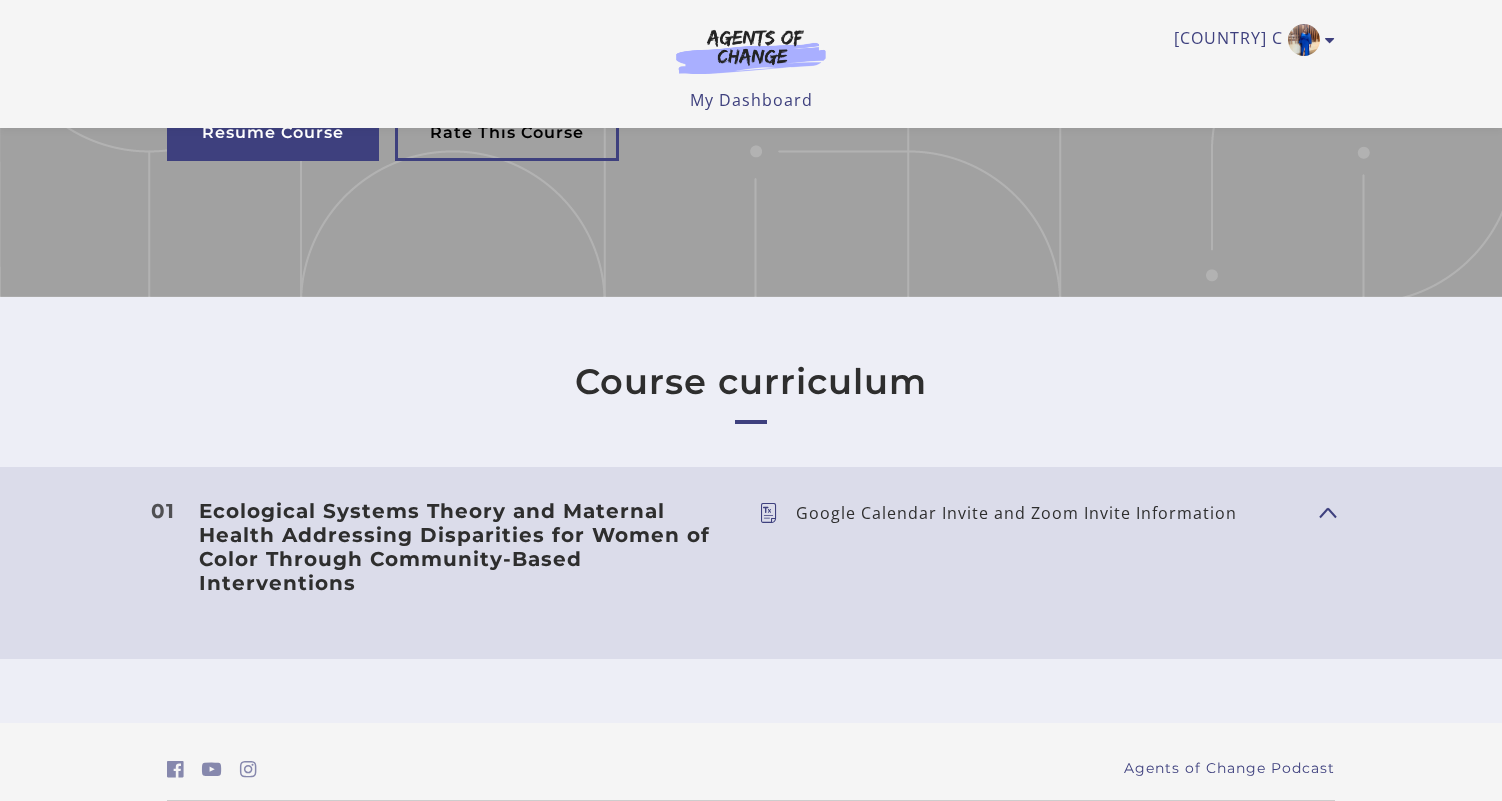 click on "Ecological Systems Theory and Maternal Health Addressing Disparities for Women of Color Through Community-Based Interventions" at bounding box center (463, 547) 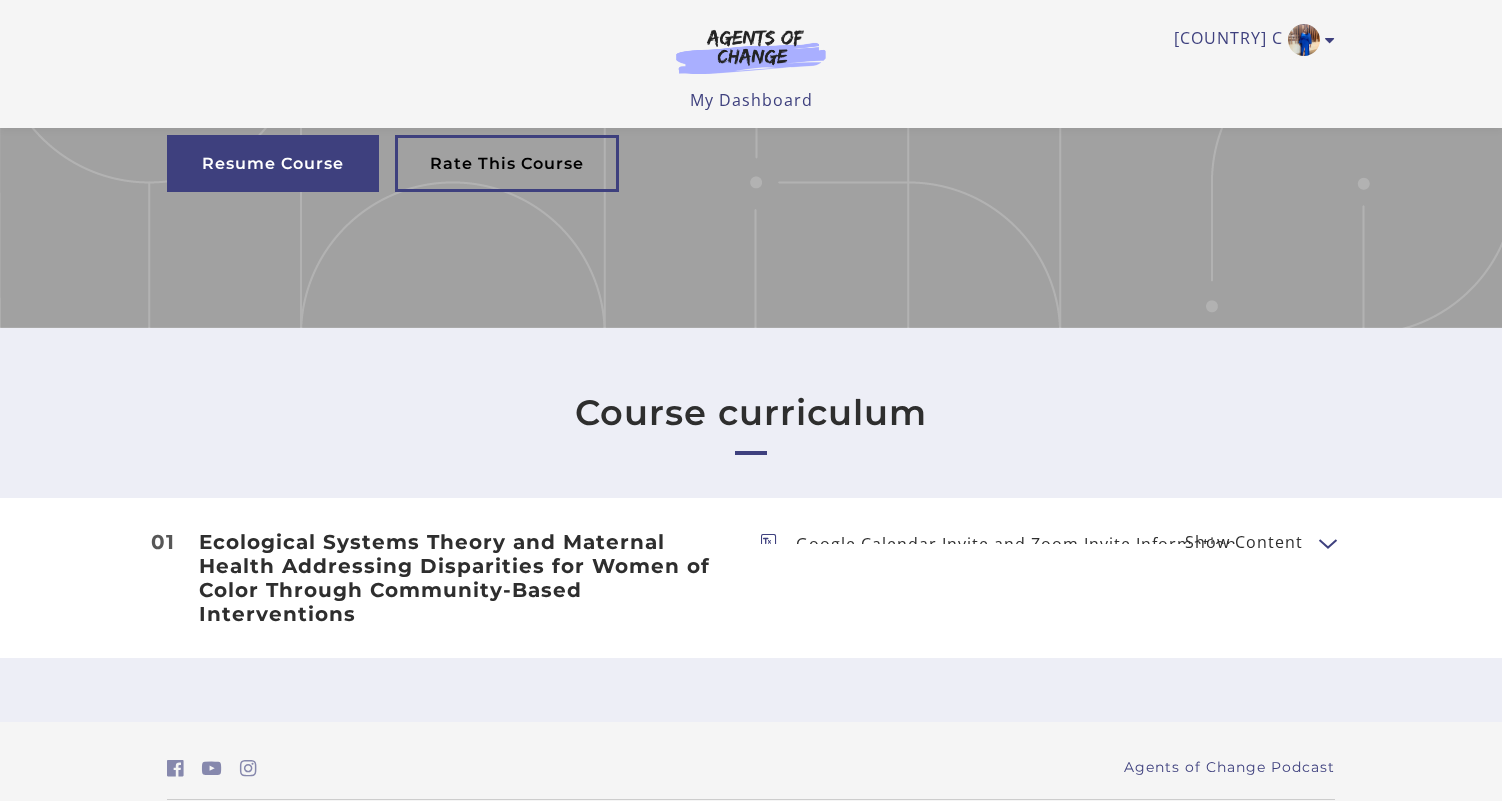 scroll, scrollTop: 699, scrollLeft: 0, axis: vertical 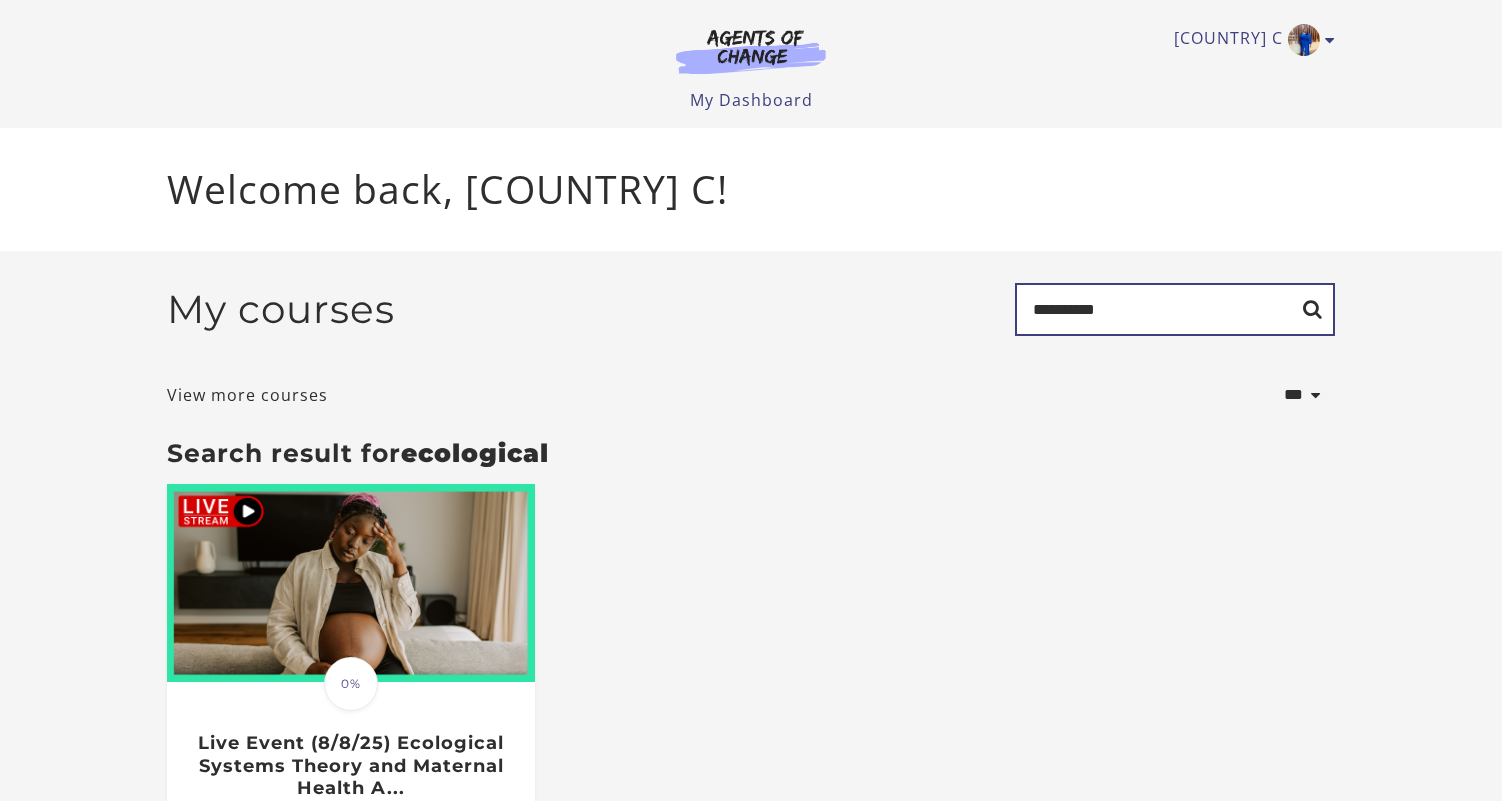 click on "**********" at bounding box center [1175, 309] 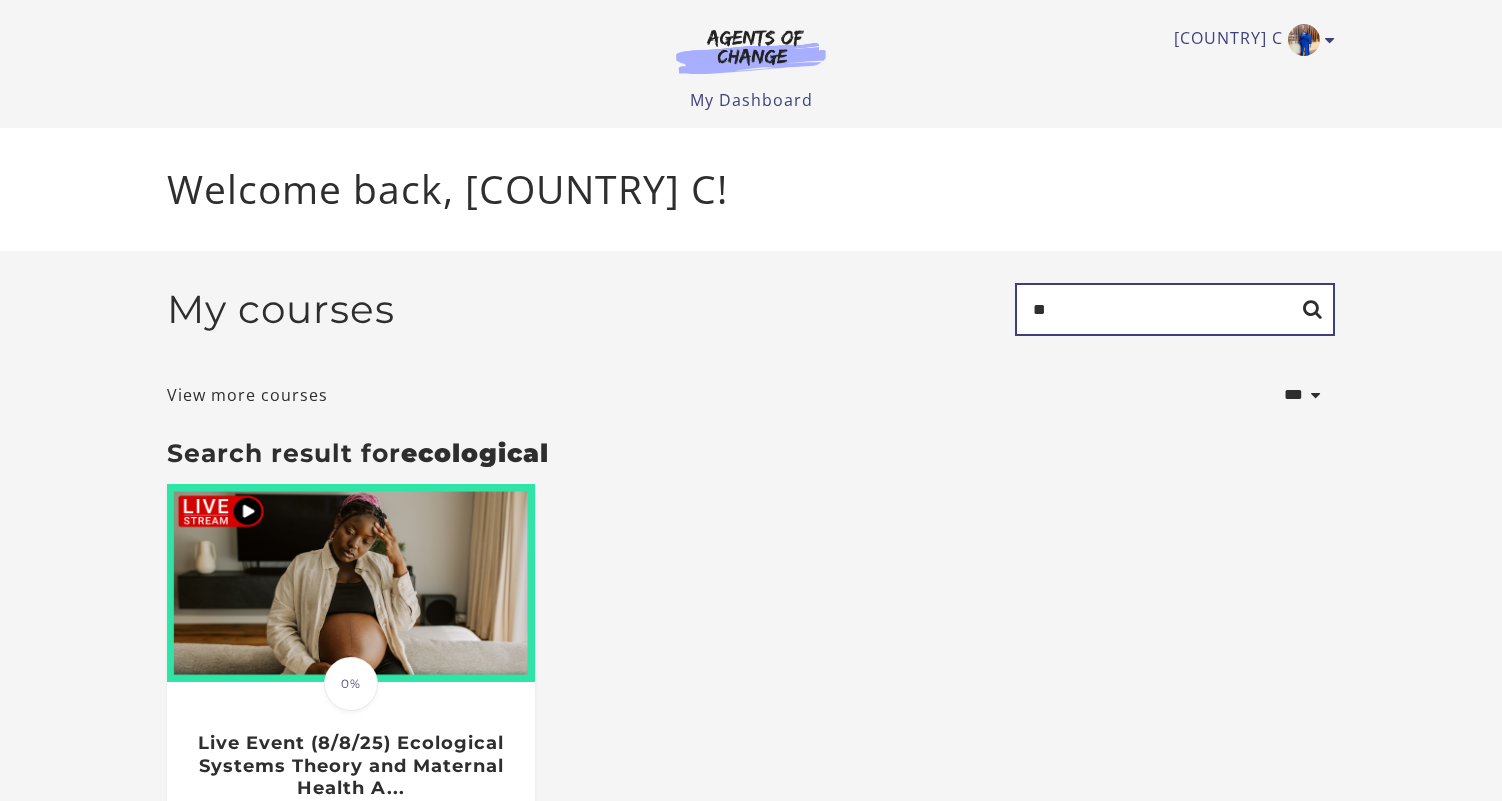 type on "*" 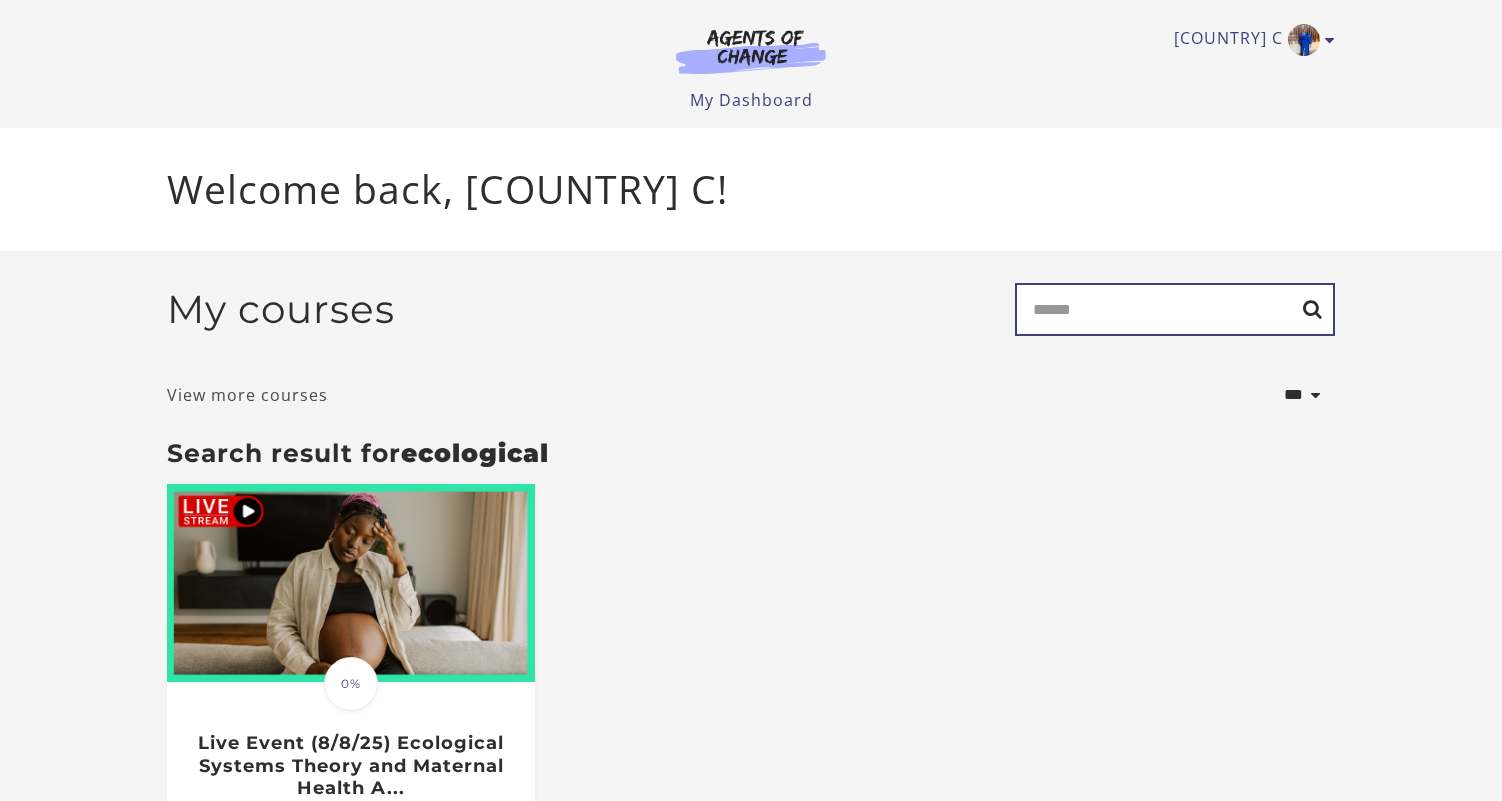 type 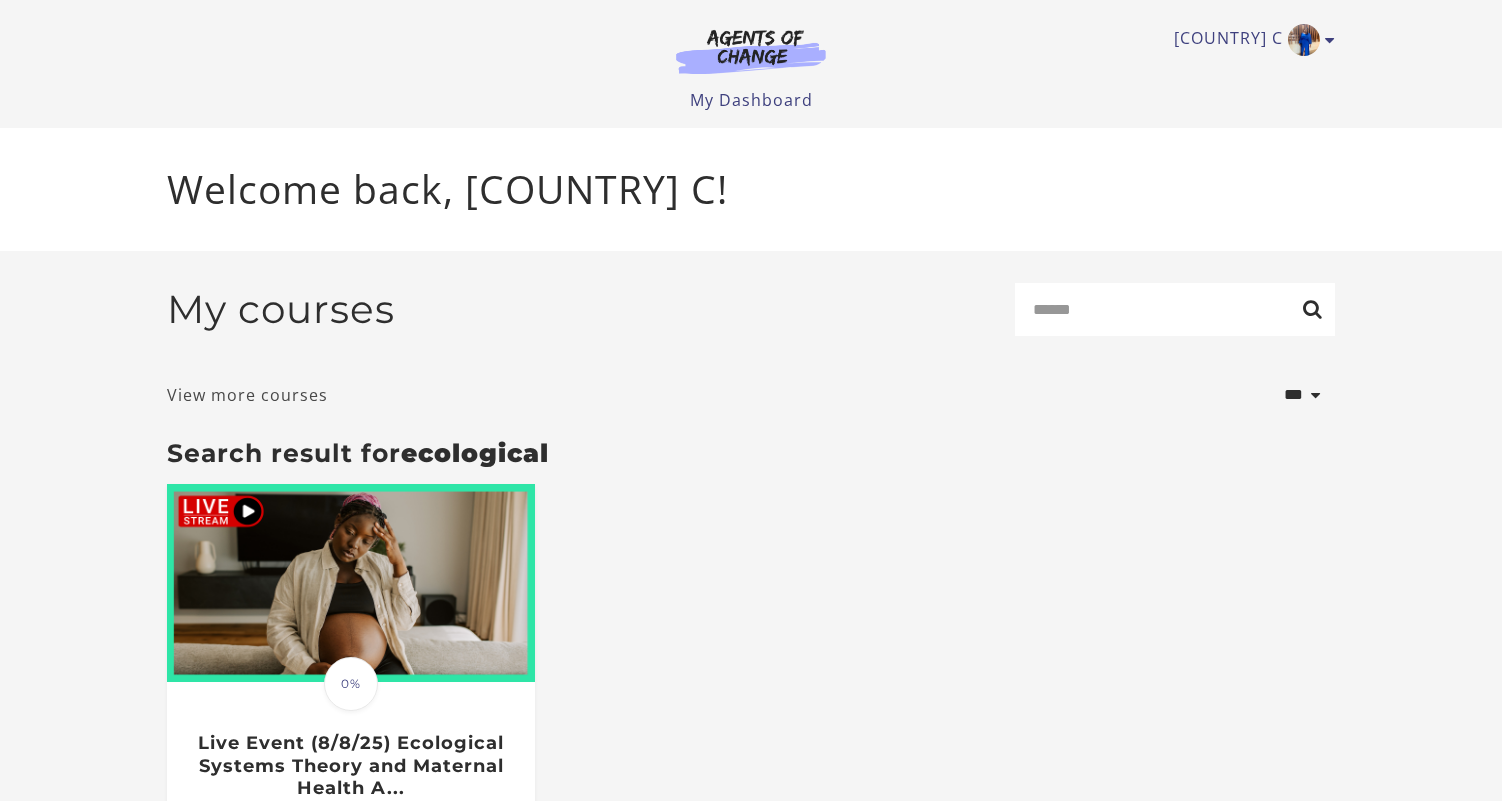 click on "View more courses" at bounding box center (247, 395) 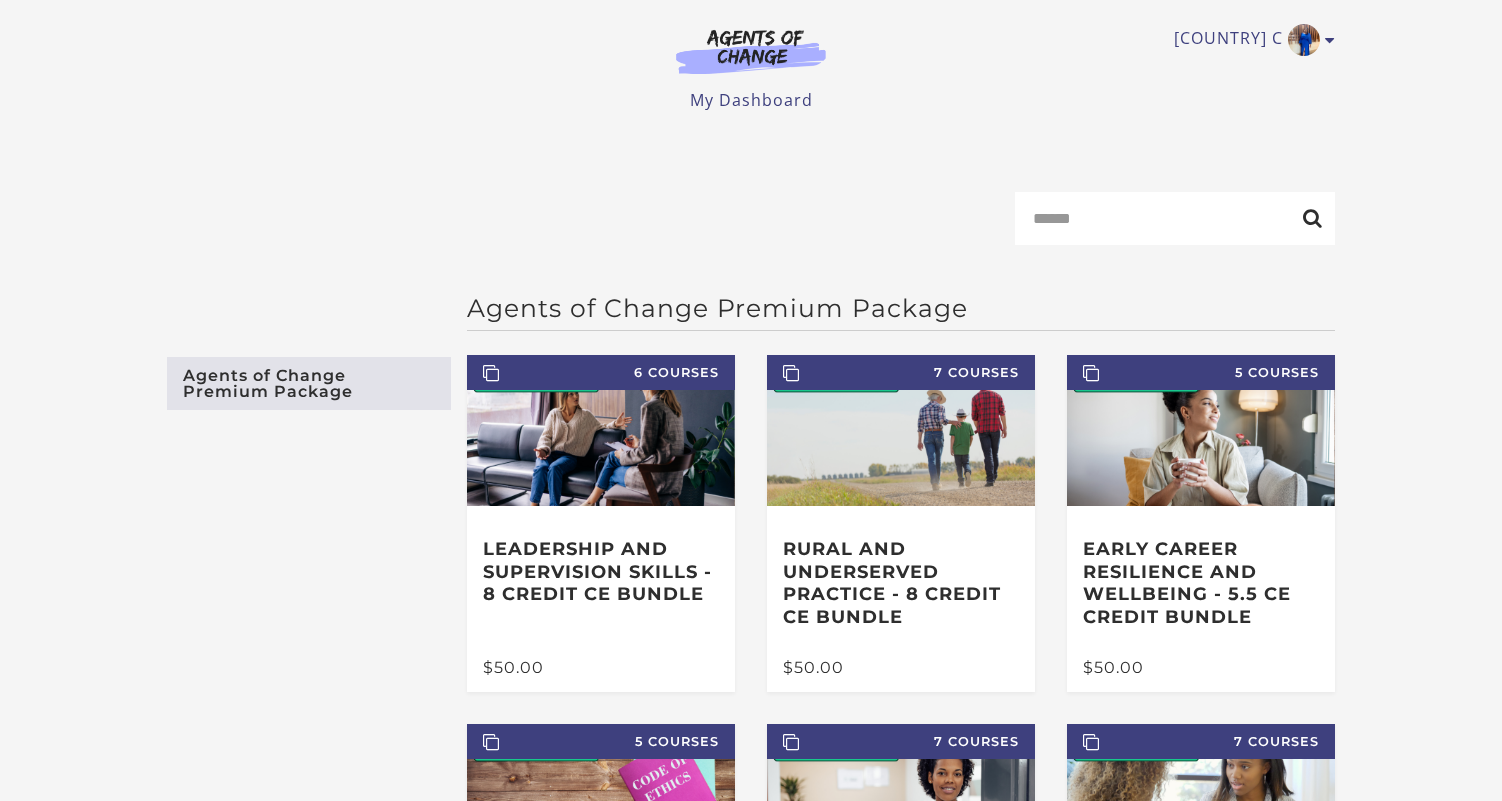 scroll, scrollTop: 0, scrollLeft: 0, axis: both 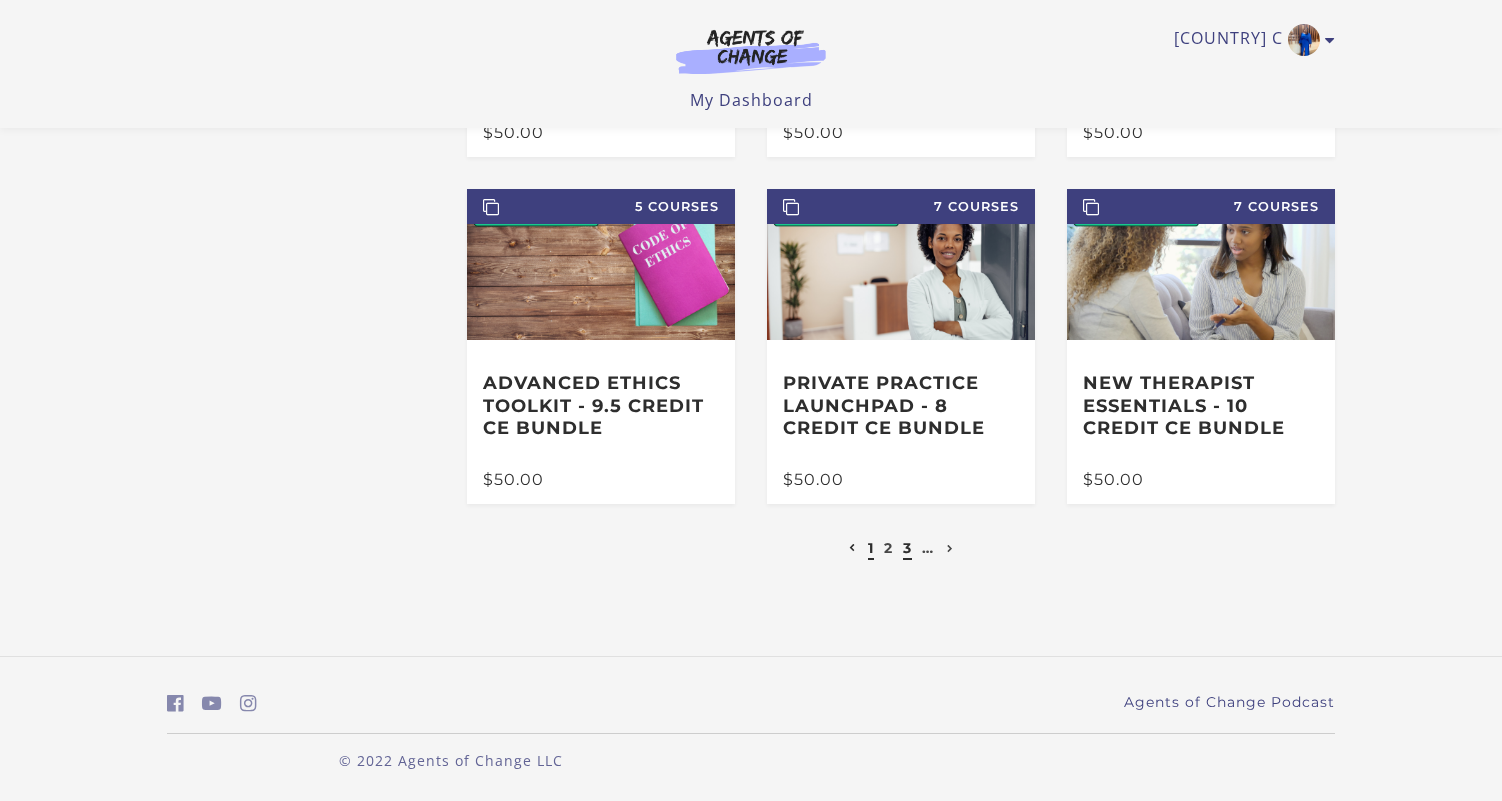 click on "3" at bounding box center (907, 548) 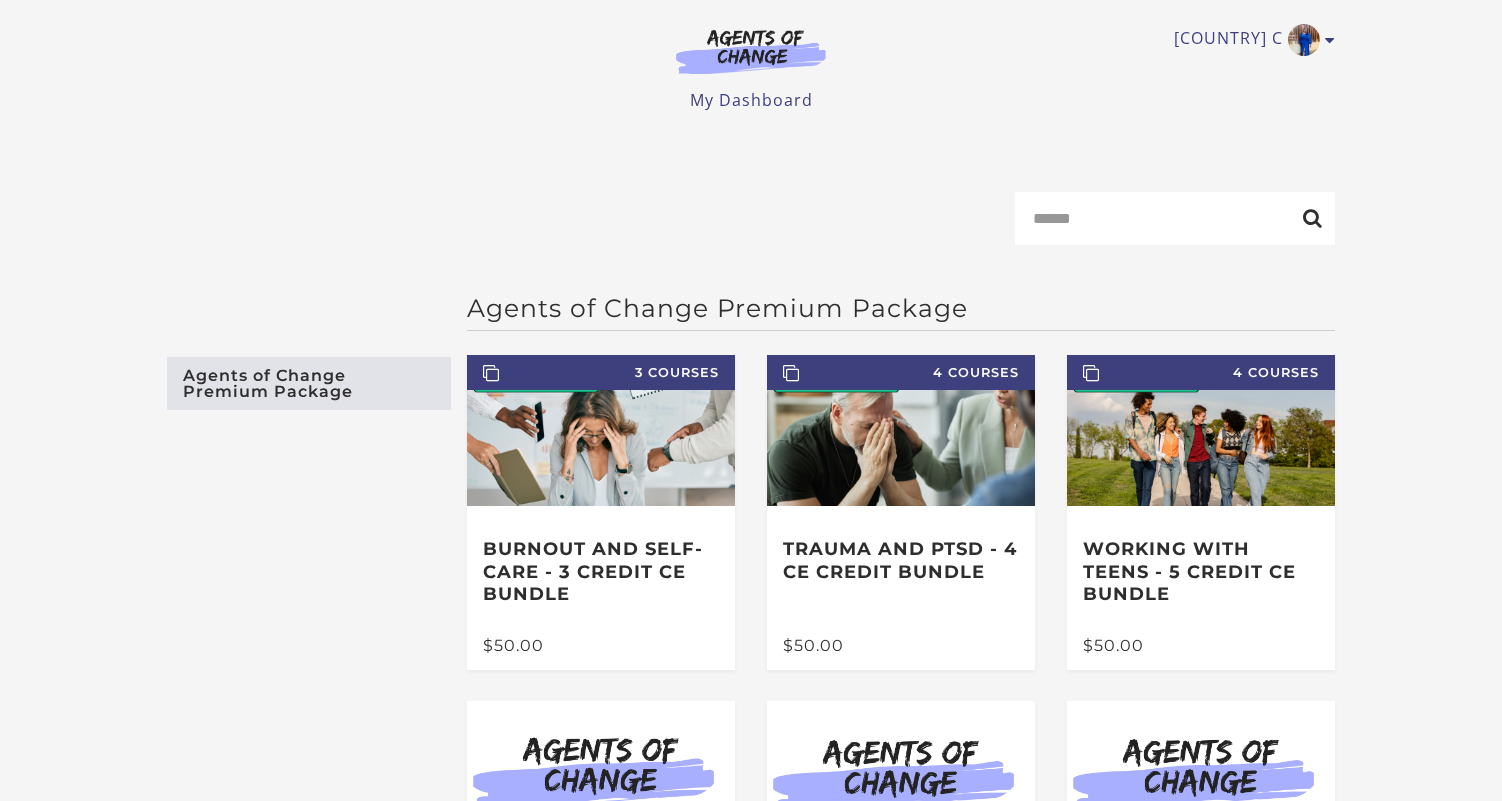 scroll, scrollTop: 0, scrollLeft: 0, axis: both 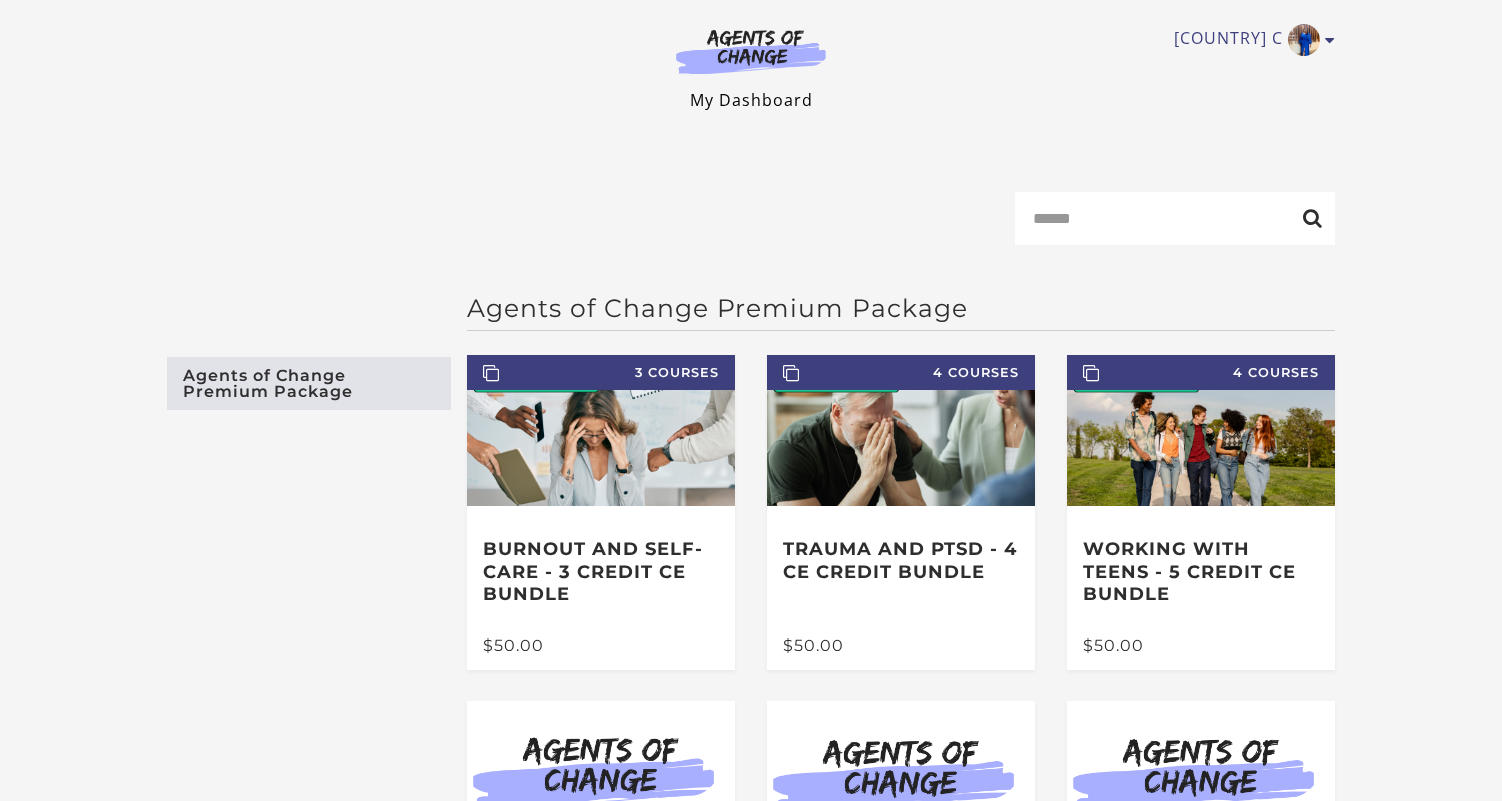 click on "My Dashboard" at bounding box center [751, 100] 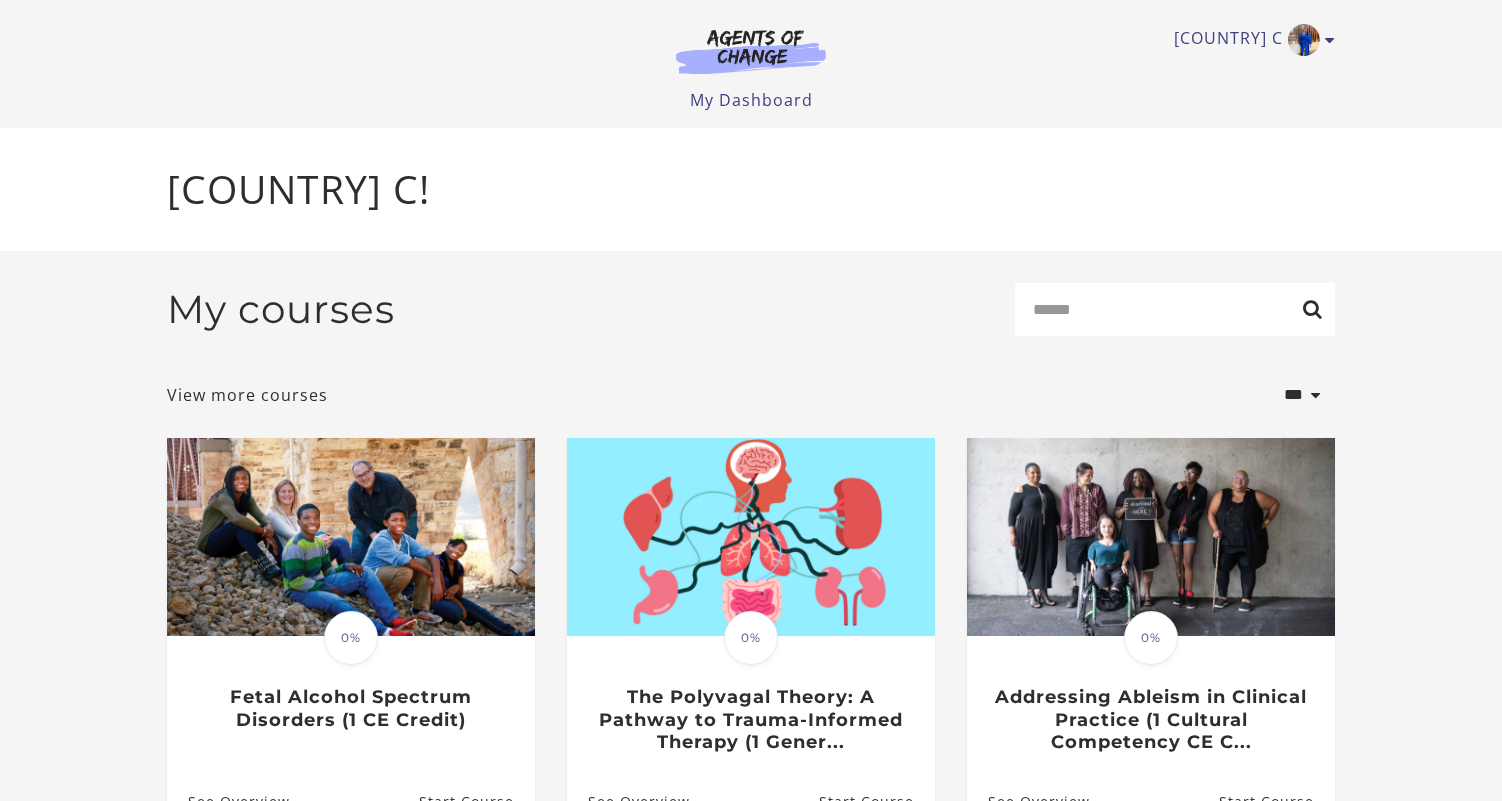 scroll, scrollTop: 0, scrollLeft: 0, axis: both 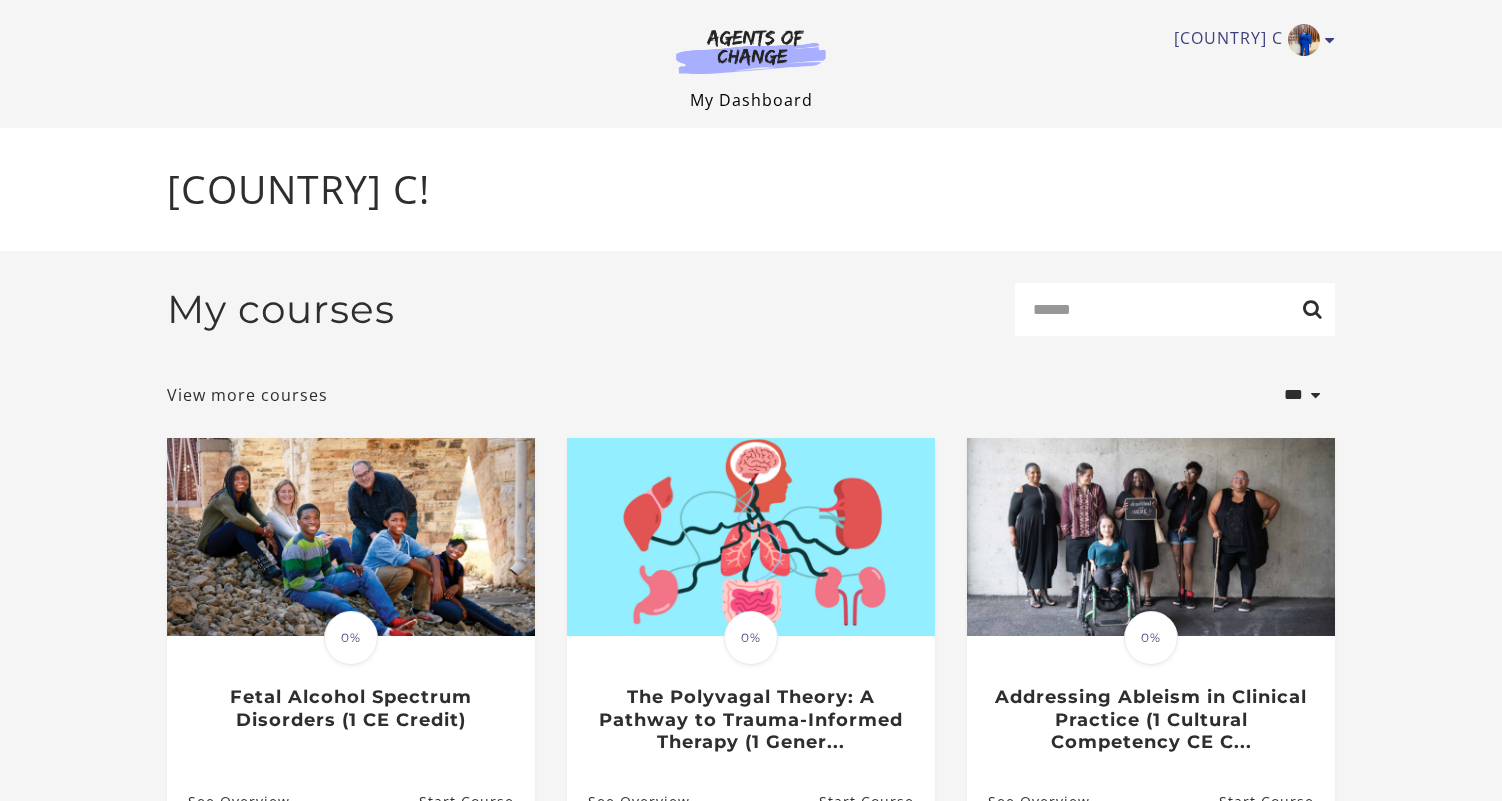 click on "My Dashboard" at bounding box center (751, 100) 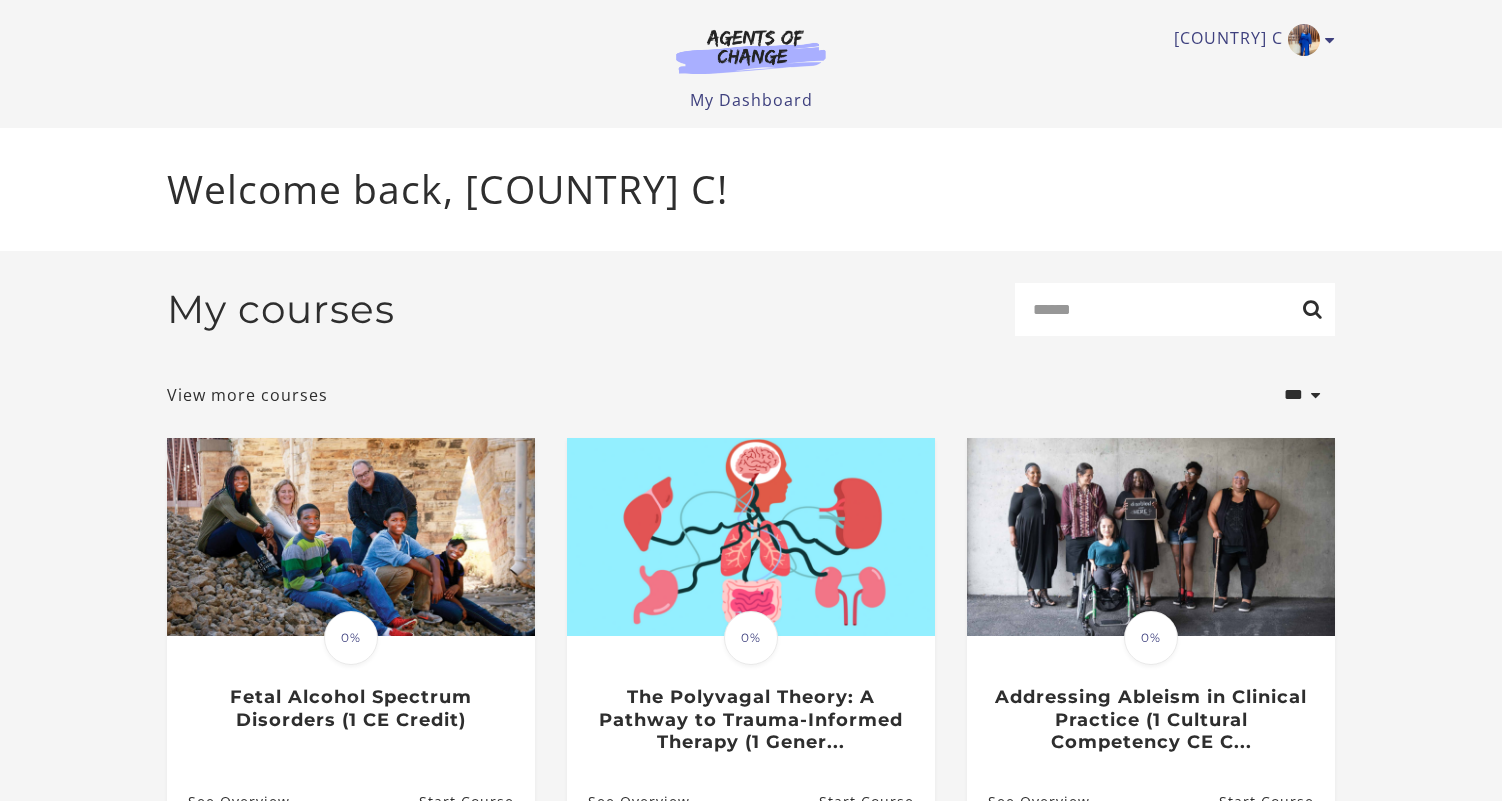 scroll, scrollTop: 0, scrollLeft: 0, axis: both 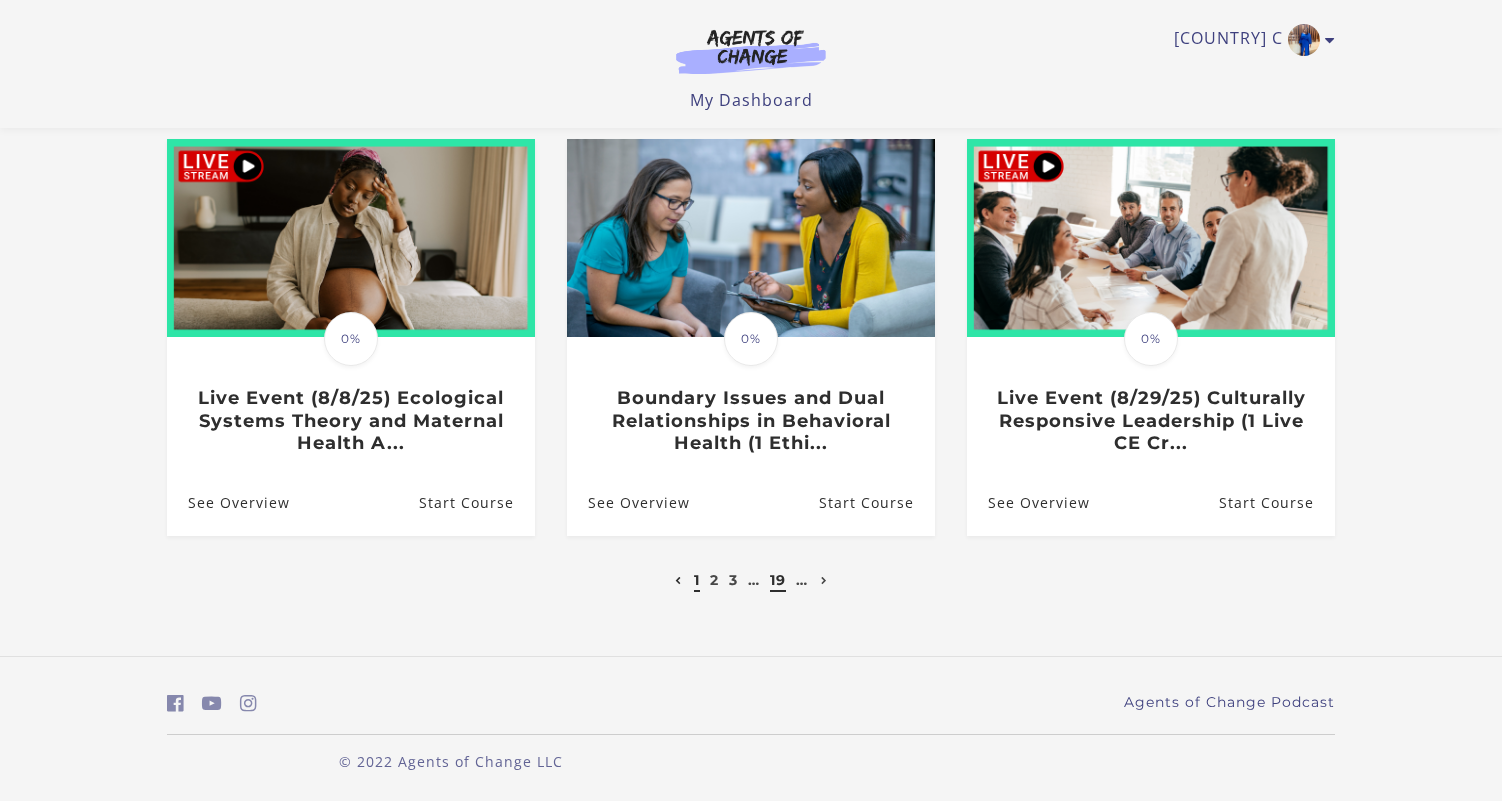 click on "19" at bounding box center (778, 580) 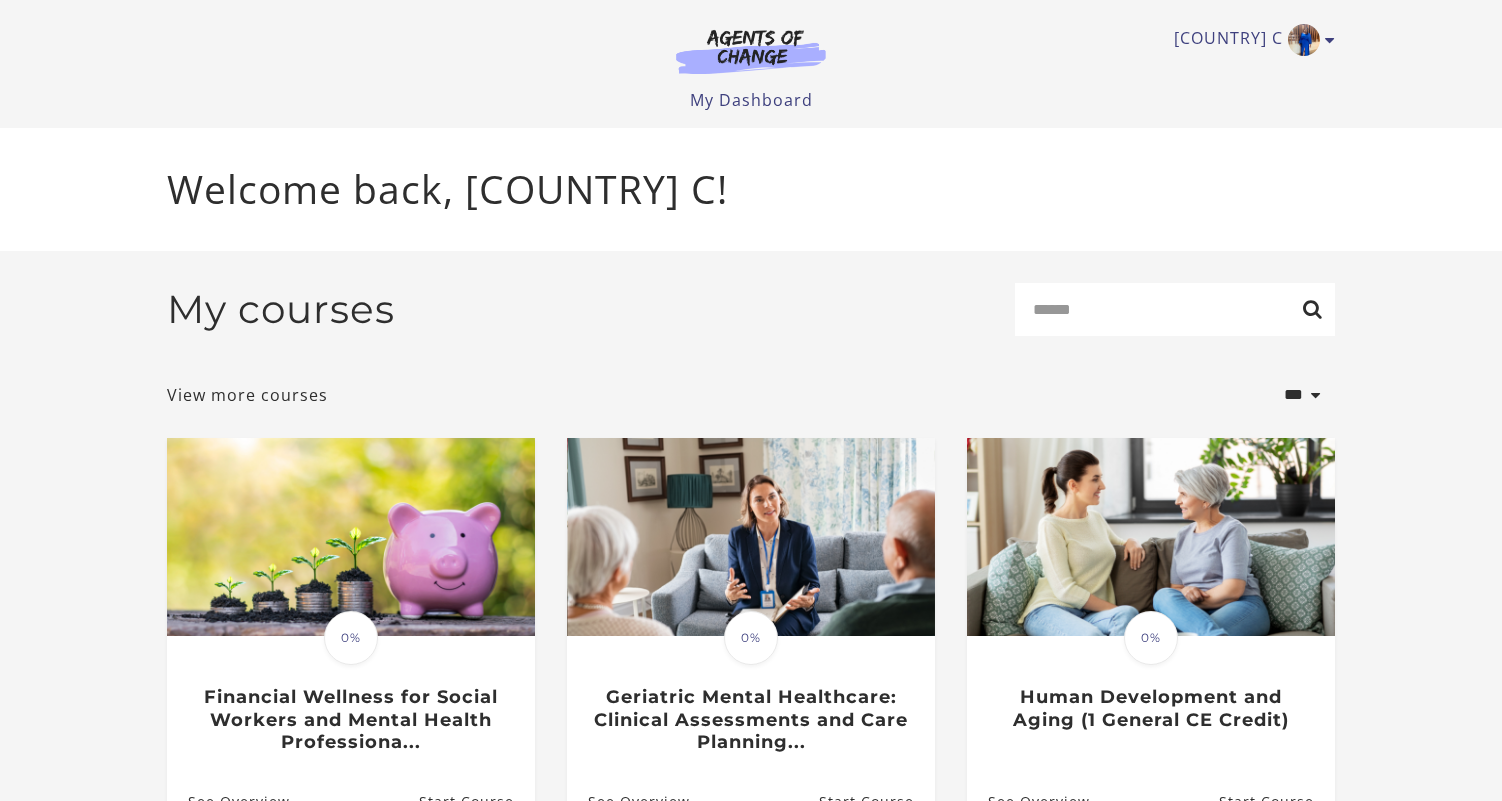 scroll, scrollTop: 0, scrollLeft: 0, axis: both 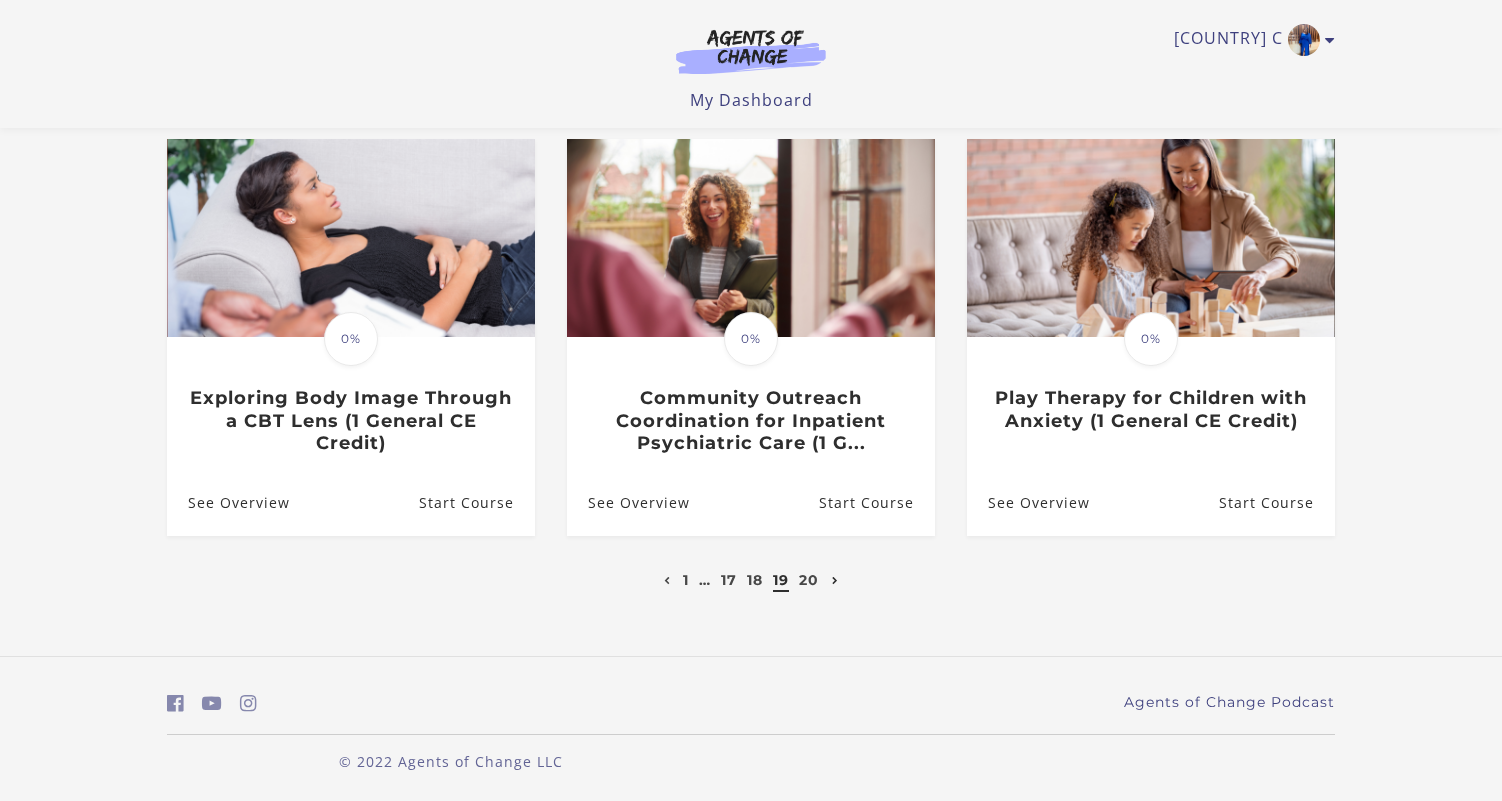 click at bounding box center [835, 581] 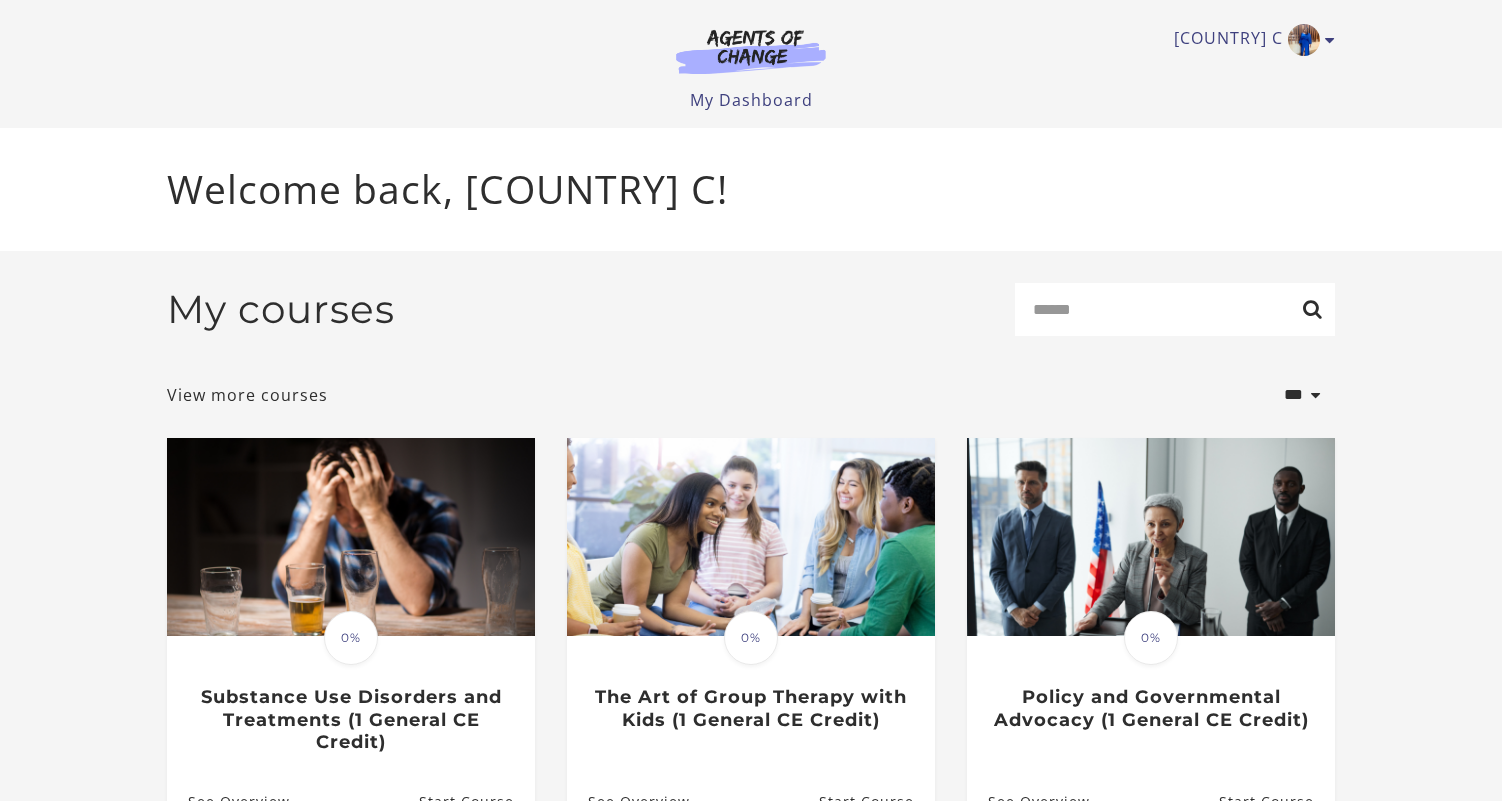scroll, scrollTop: 0, scrollLeft: 0, axis: both 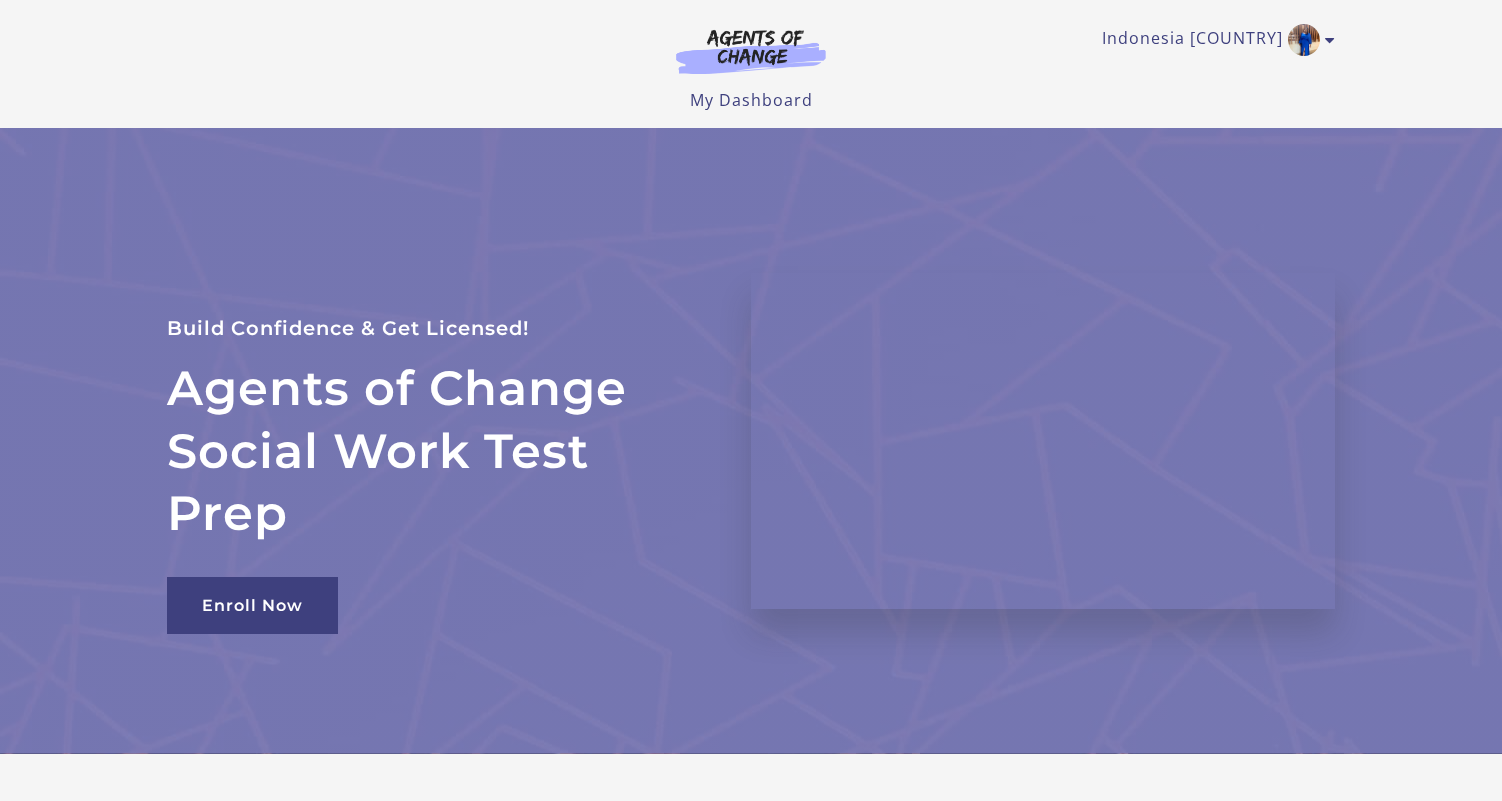 click on "My Dashboard" at bounding box center (751, 100) 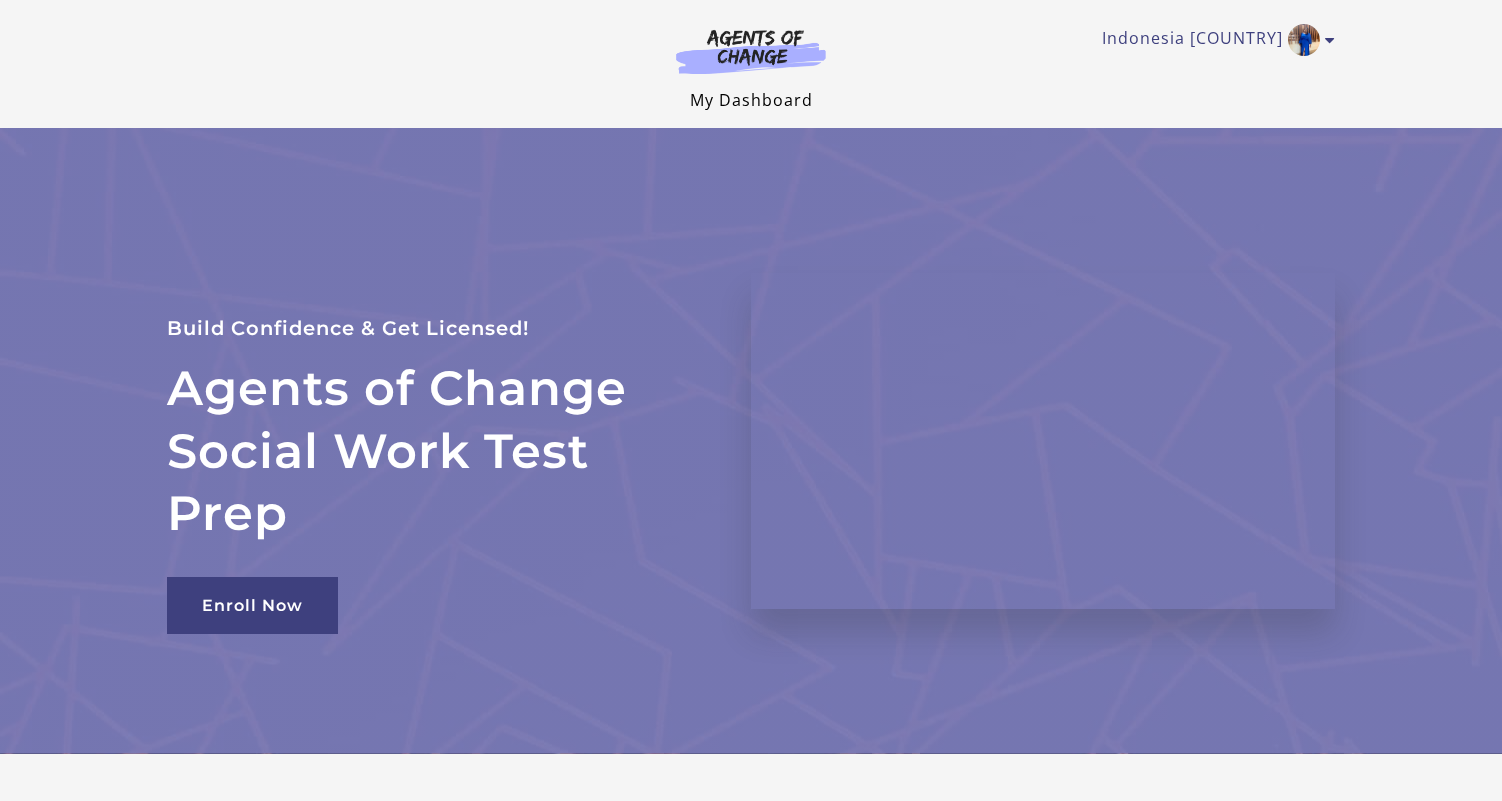 click on "My Dashboard" at bounding box center [751, 100] 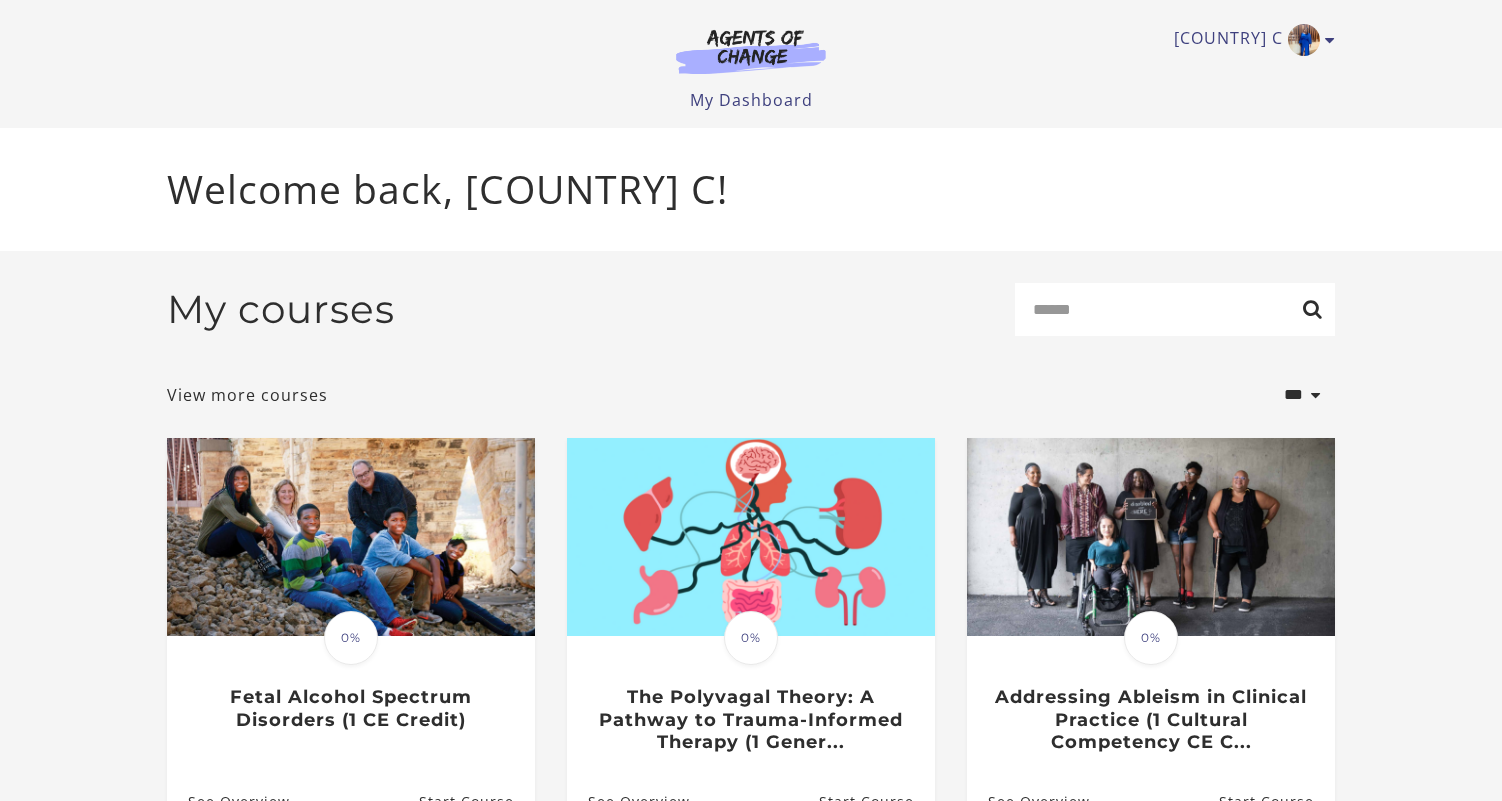 scroll, scrollTop: 0, scrollLeft: 0, axis: both 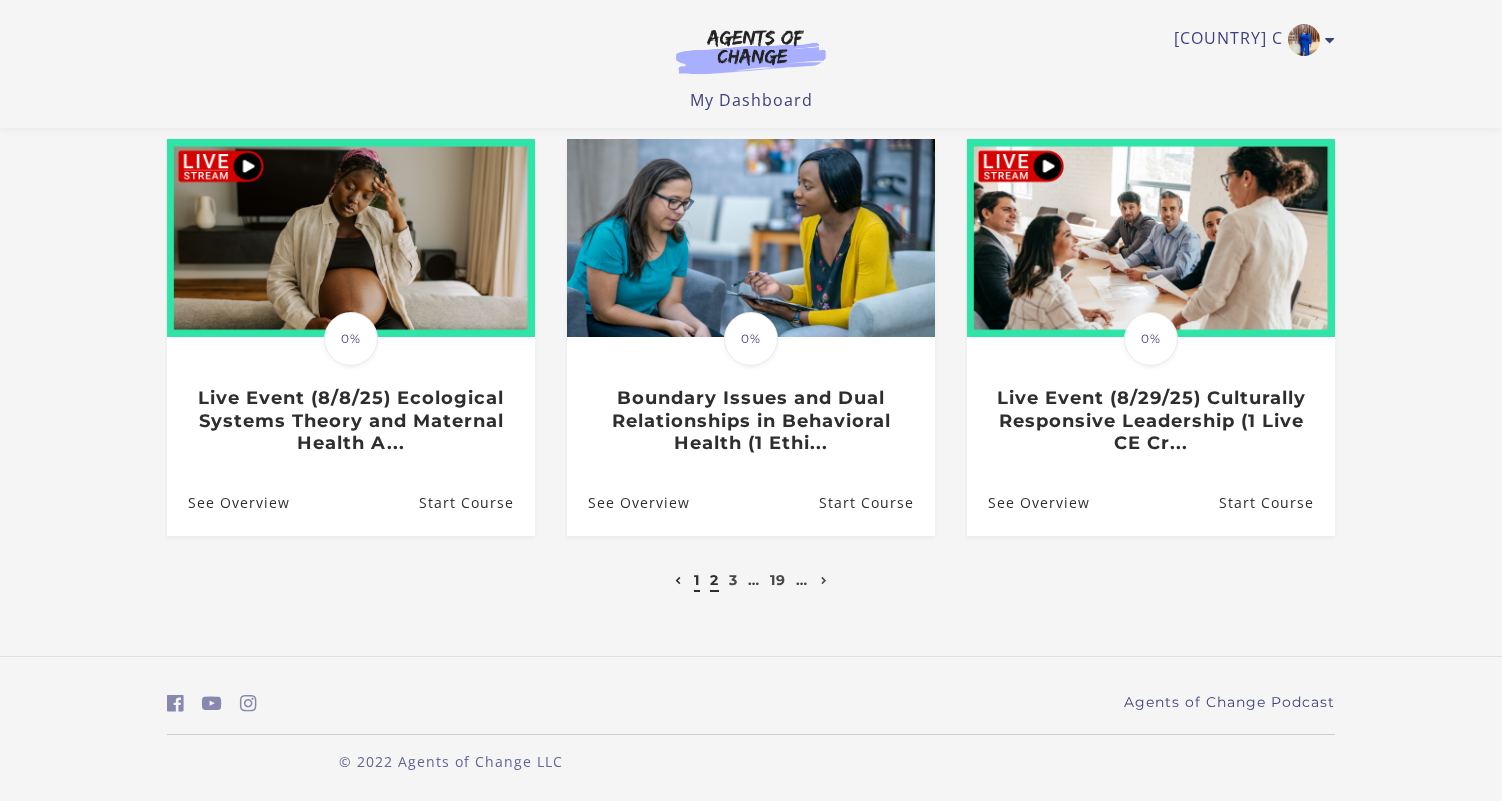 click on "2" at bounding box center [714, 580] 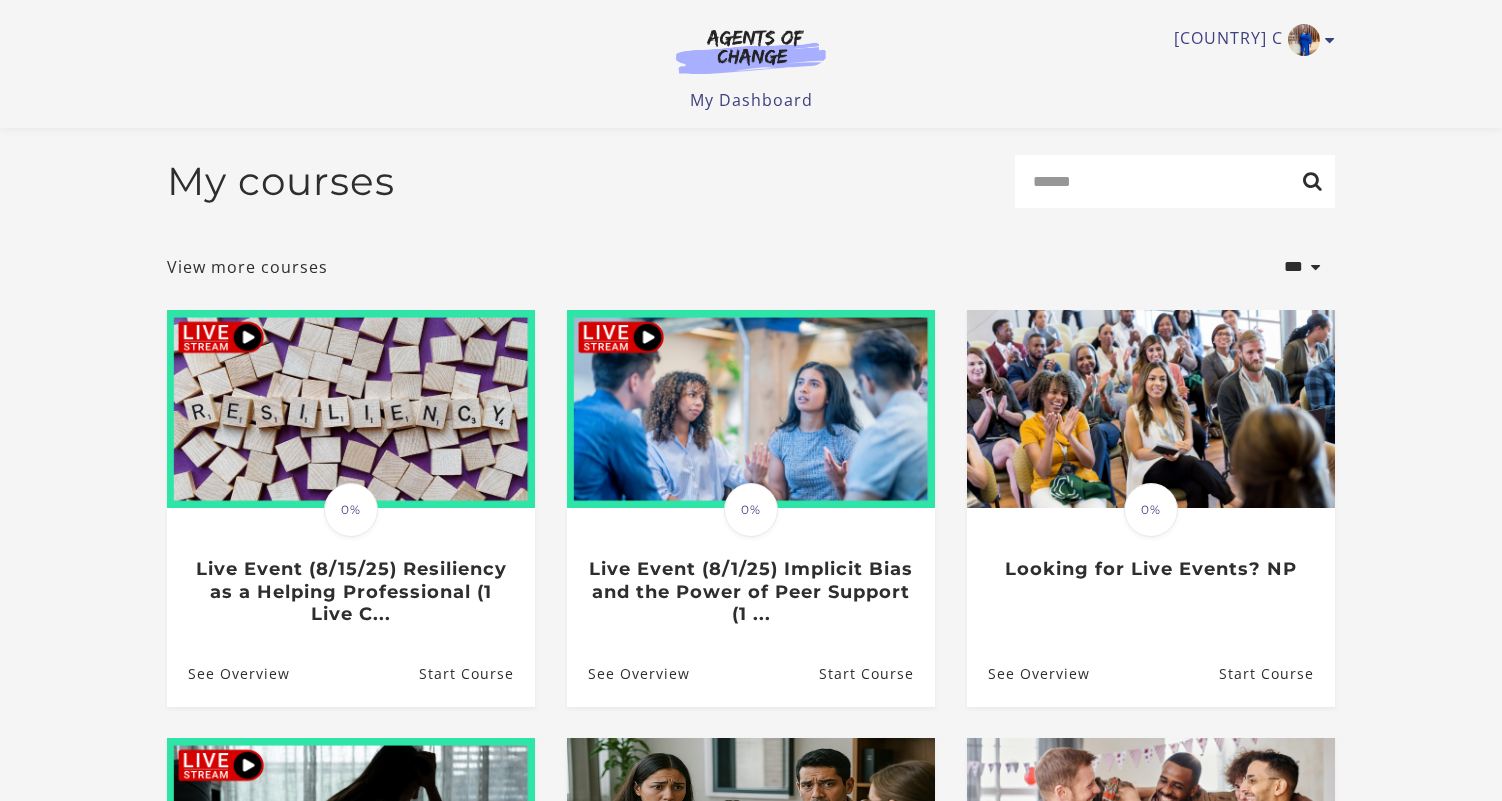 scroll, scrollTop: 629, scrollLeft: 0, axis: vertical 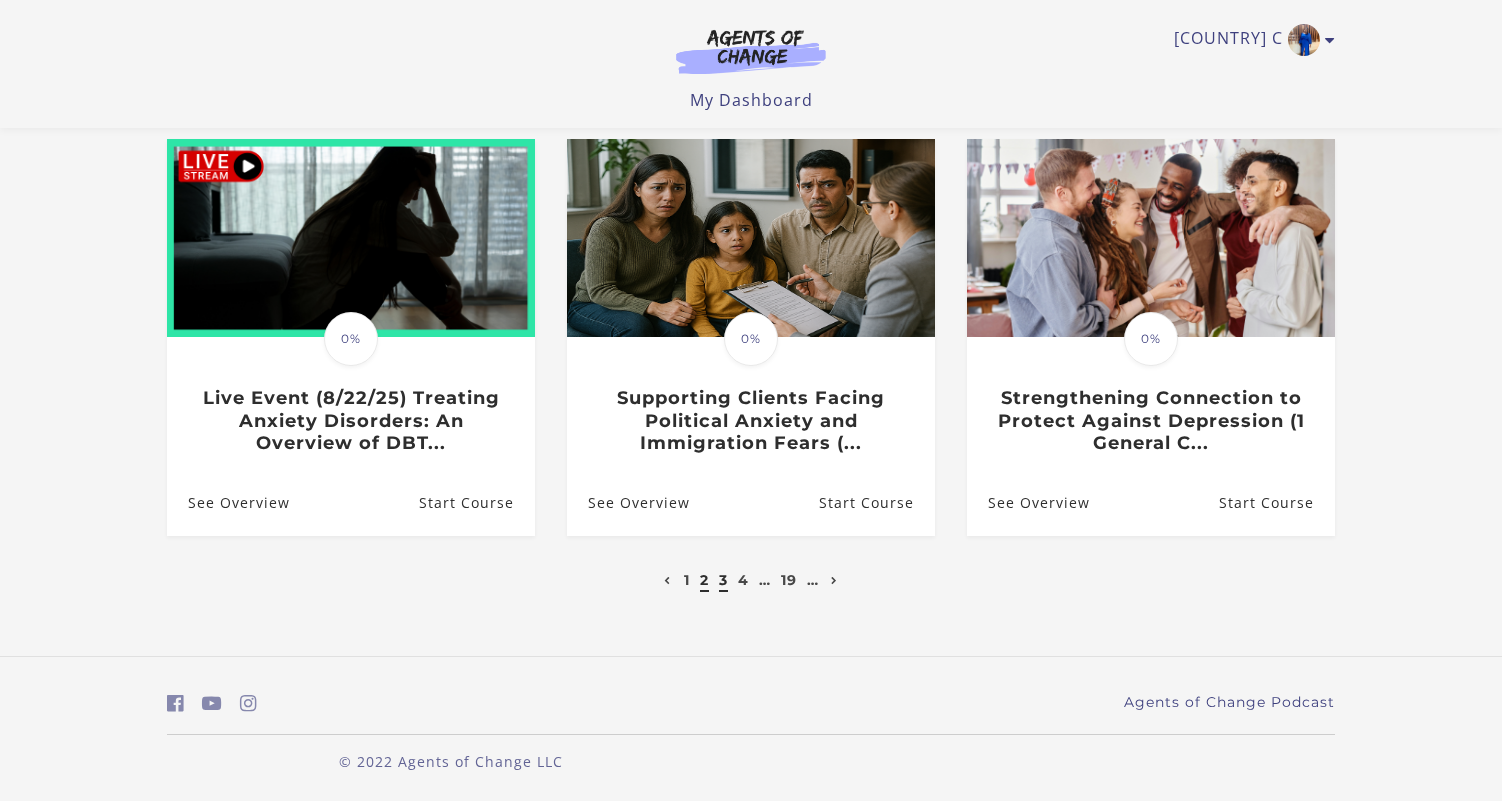 click on "3" at bounding box center [723, 580] 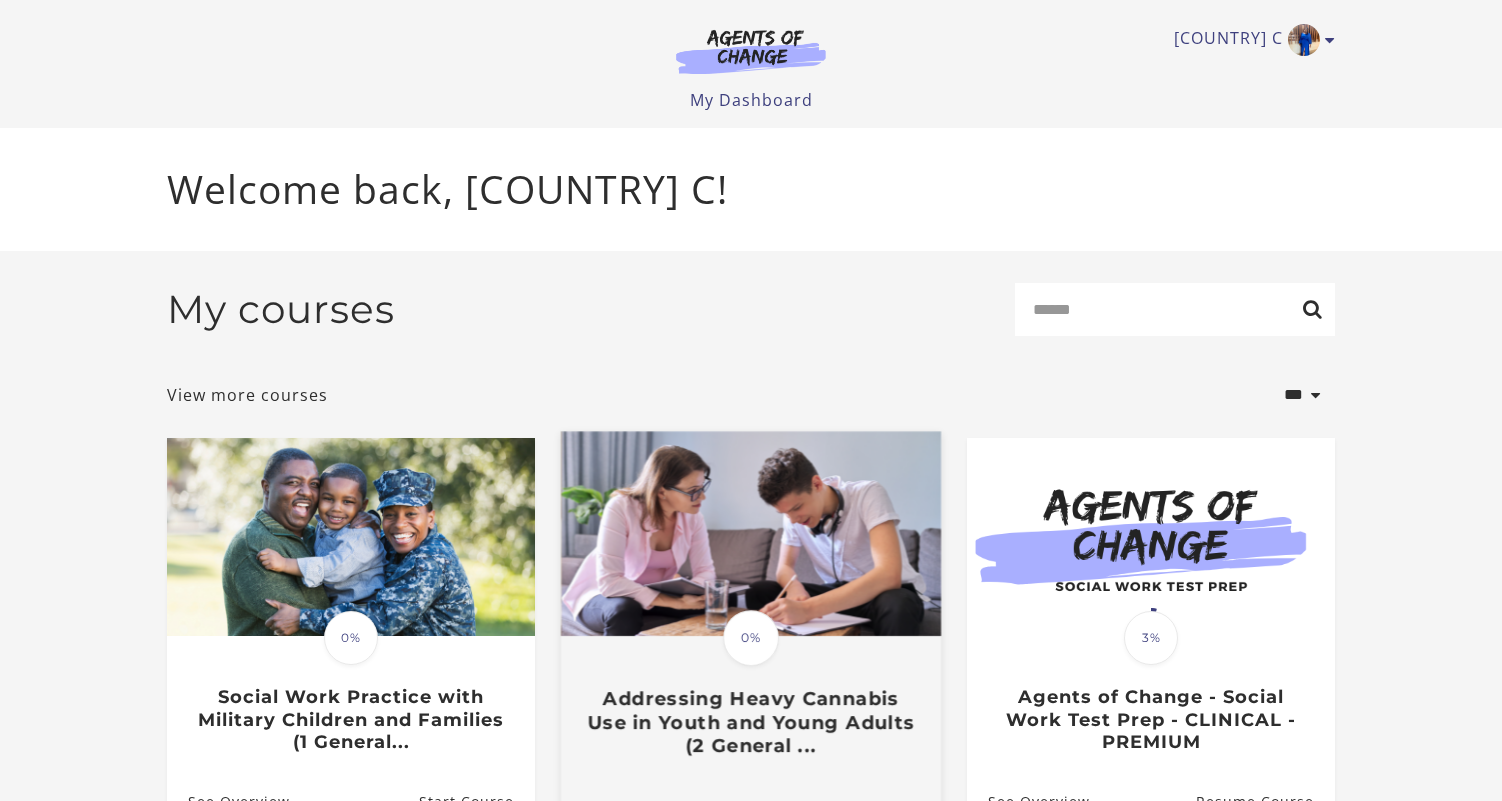 scroll, scrollTop: 0, scrollLeft: 0, axis: both 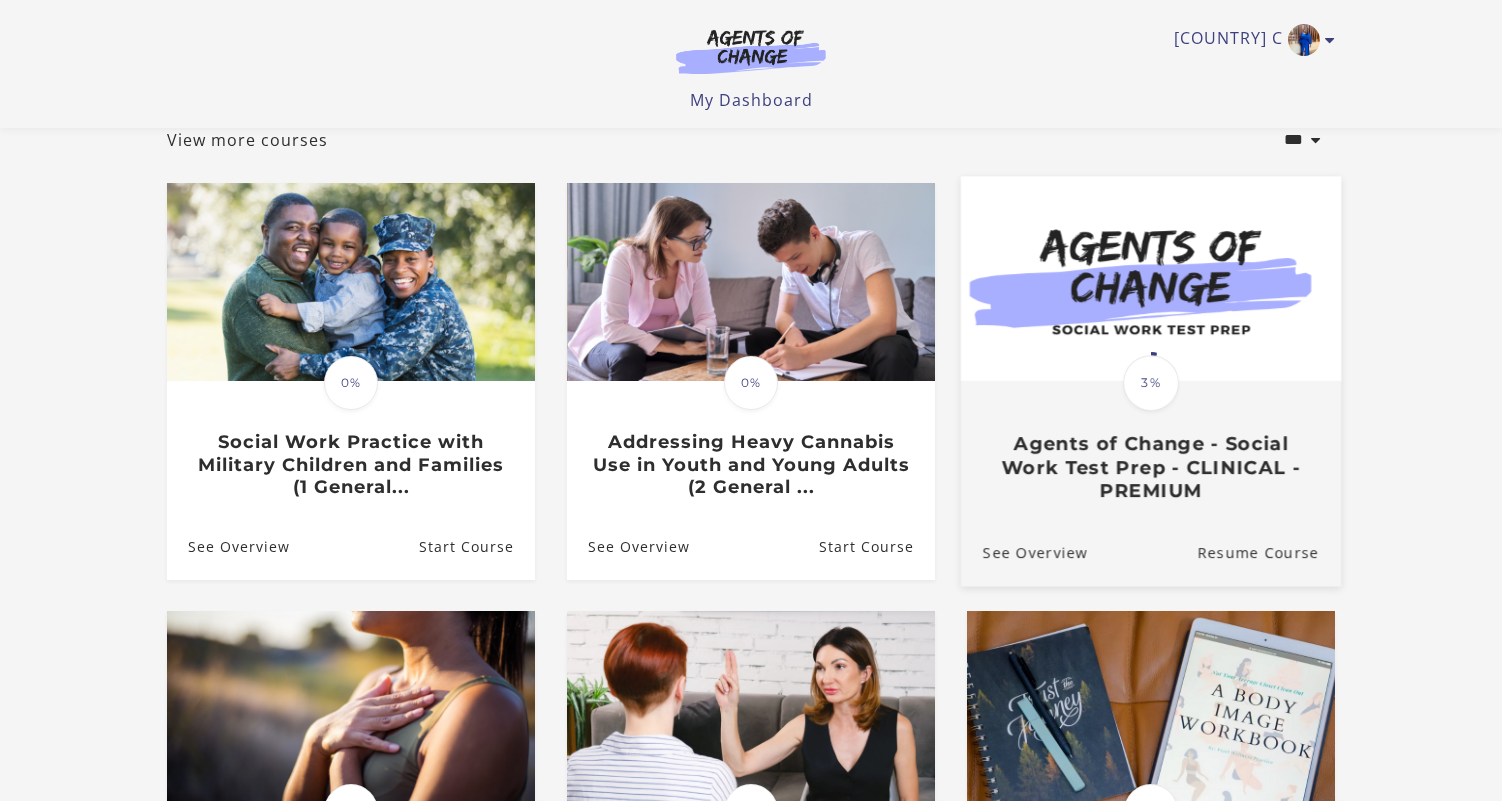 click on "Agents of Change - Social Work Test Prep - CLINICAL - PREMIUM" at bounding box center [1151, 467] 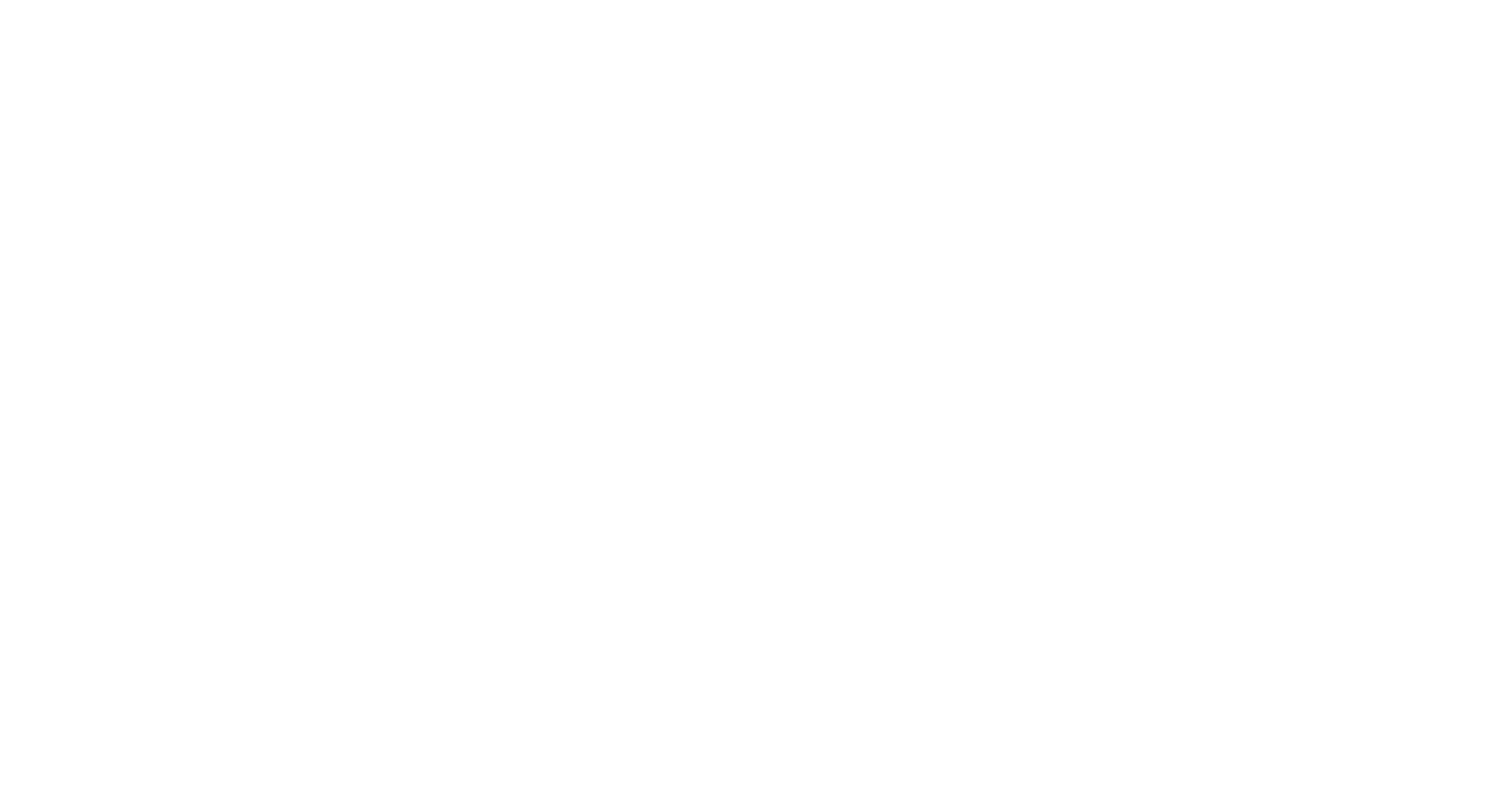 scroll, scrollTop: 0, scrollLeft: 0, axis: both 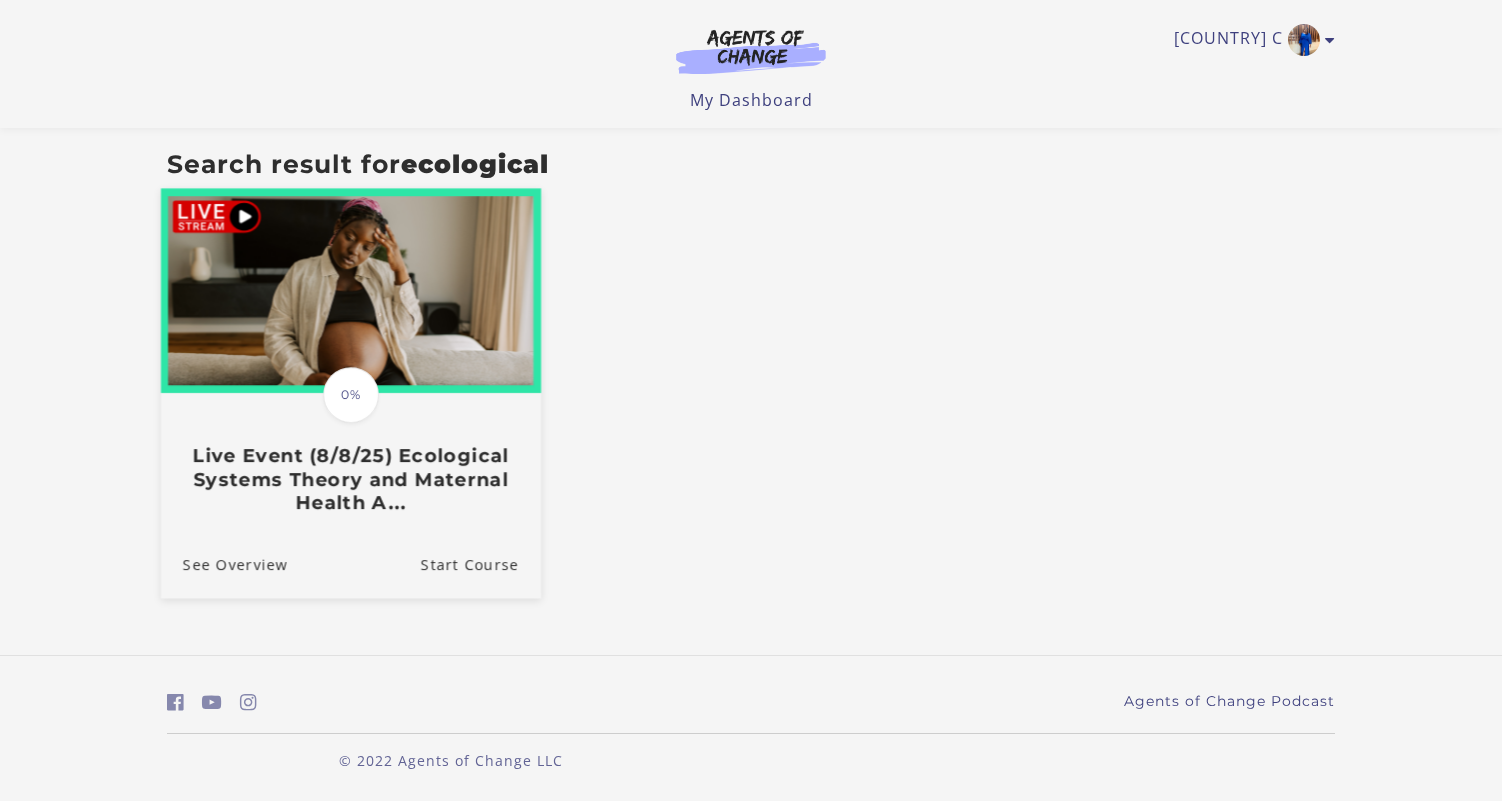 click on "Live Event (8/8/25) Ecological Systems Theory and Maternal Health A..." at bounding box center [351, 479] 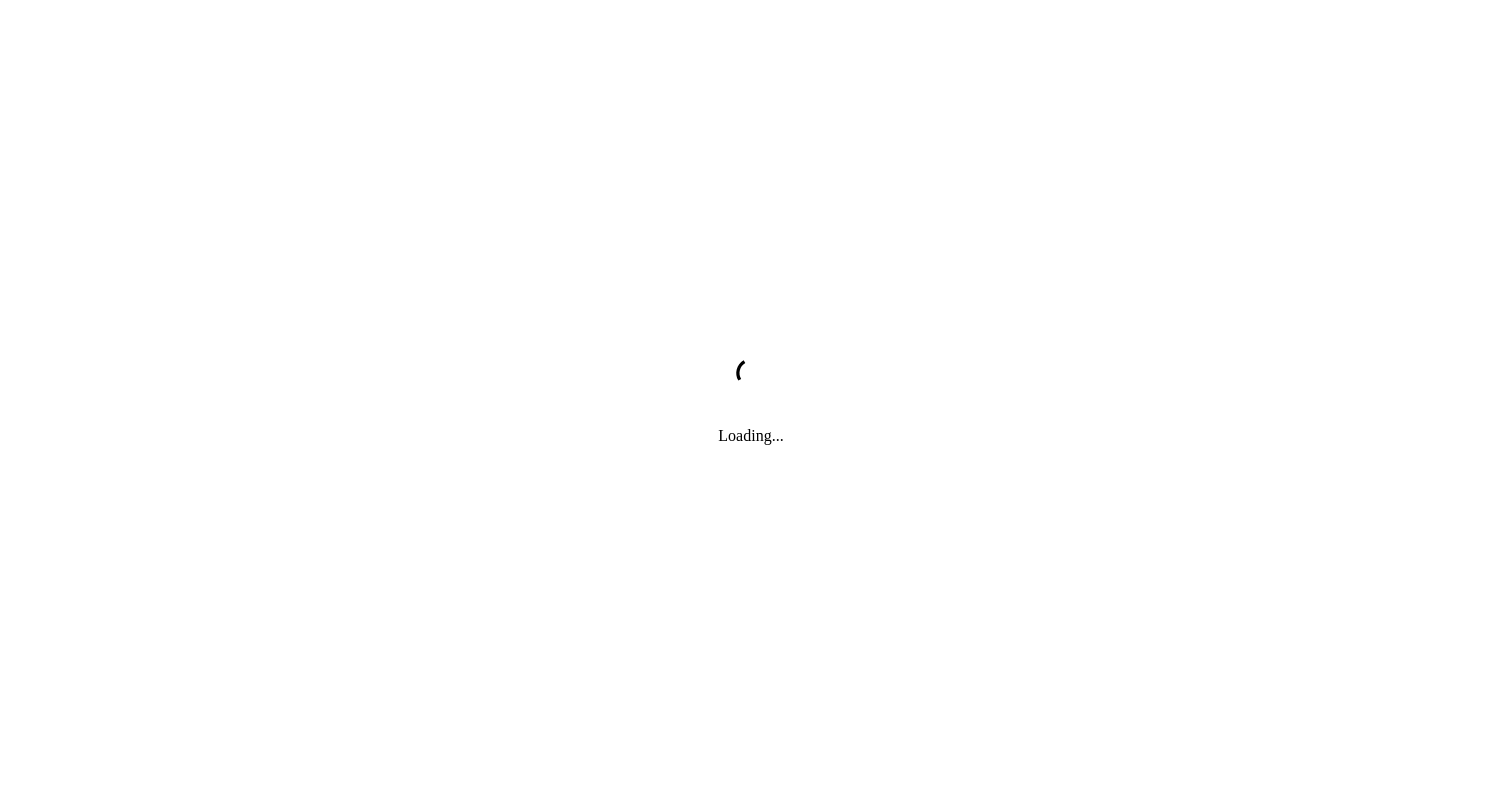 scroll, scrollTop: 0, scrollLeft: 0, axis: both 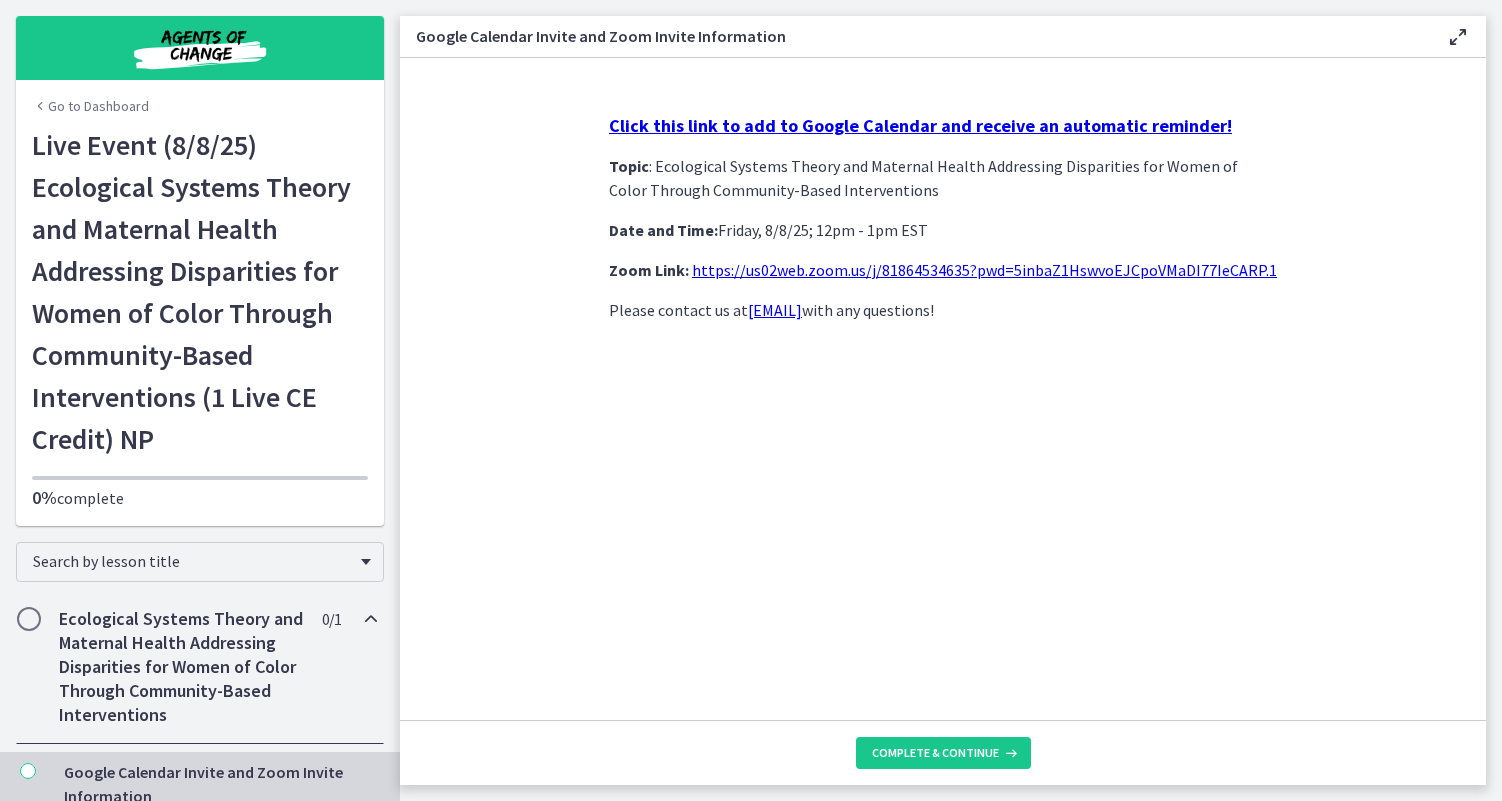 click at bounding box center [1458, 37] 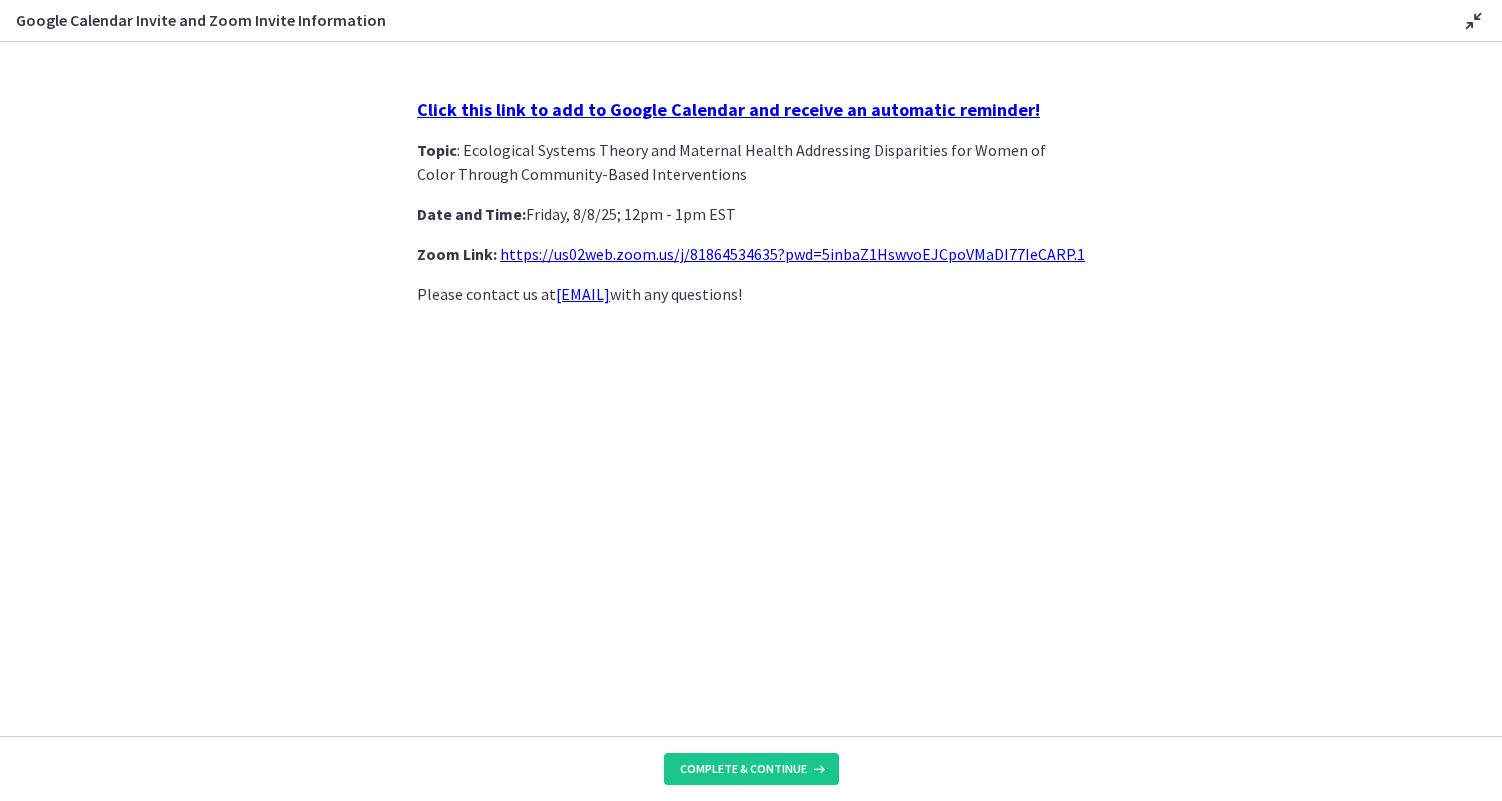 click at bounding box center (1474, 21) 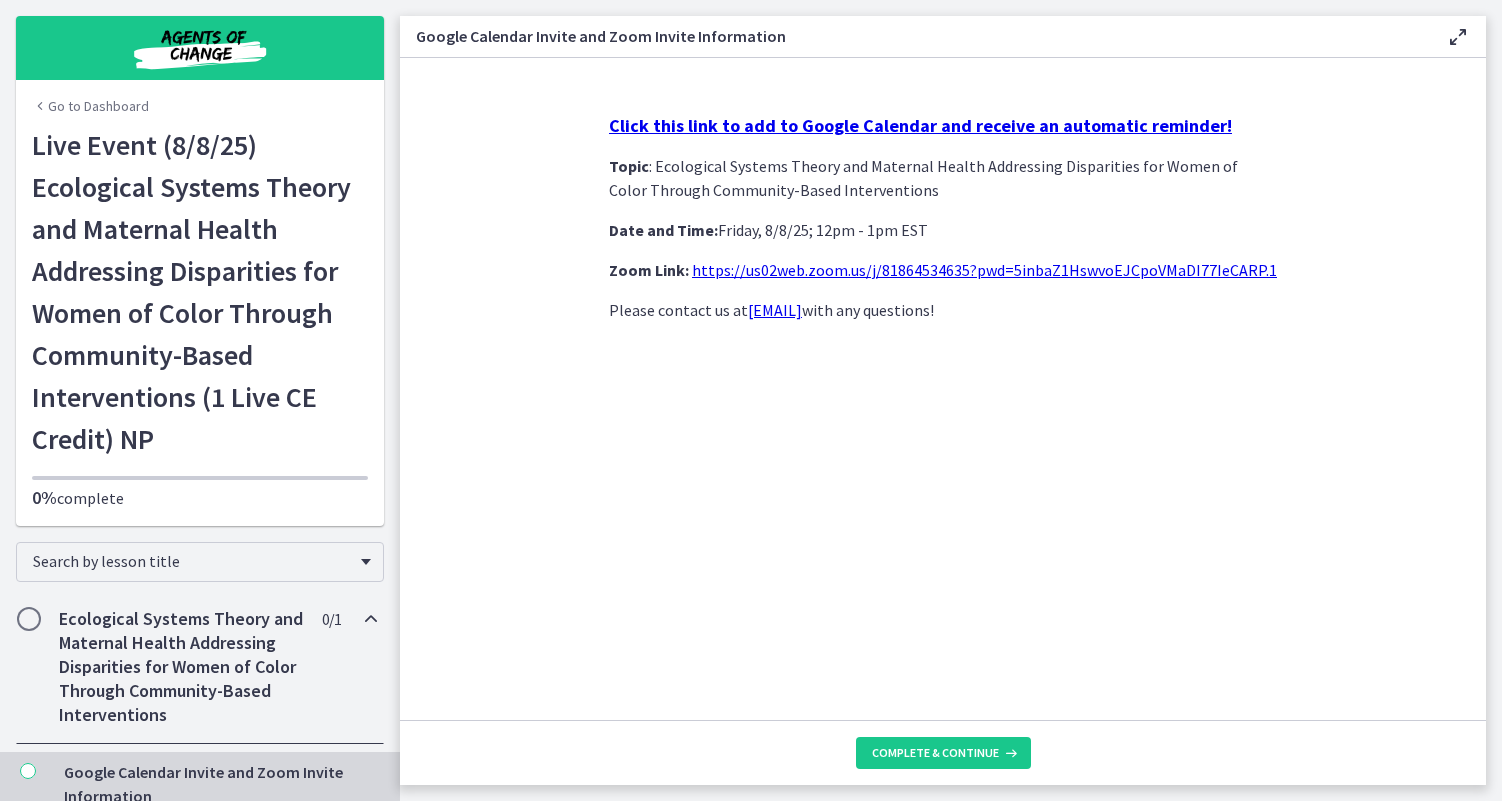 scroll, scrollTop: 0, scrollLeft: 0, axis: both 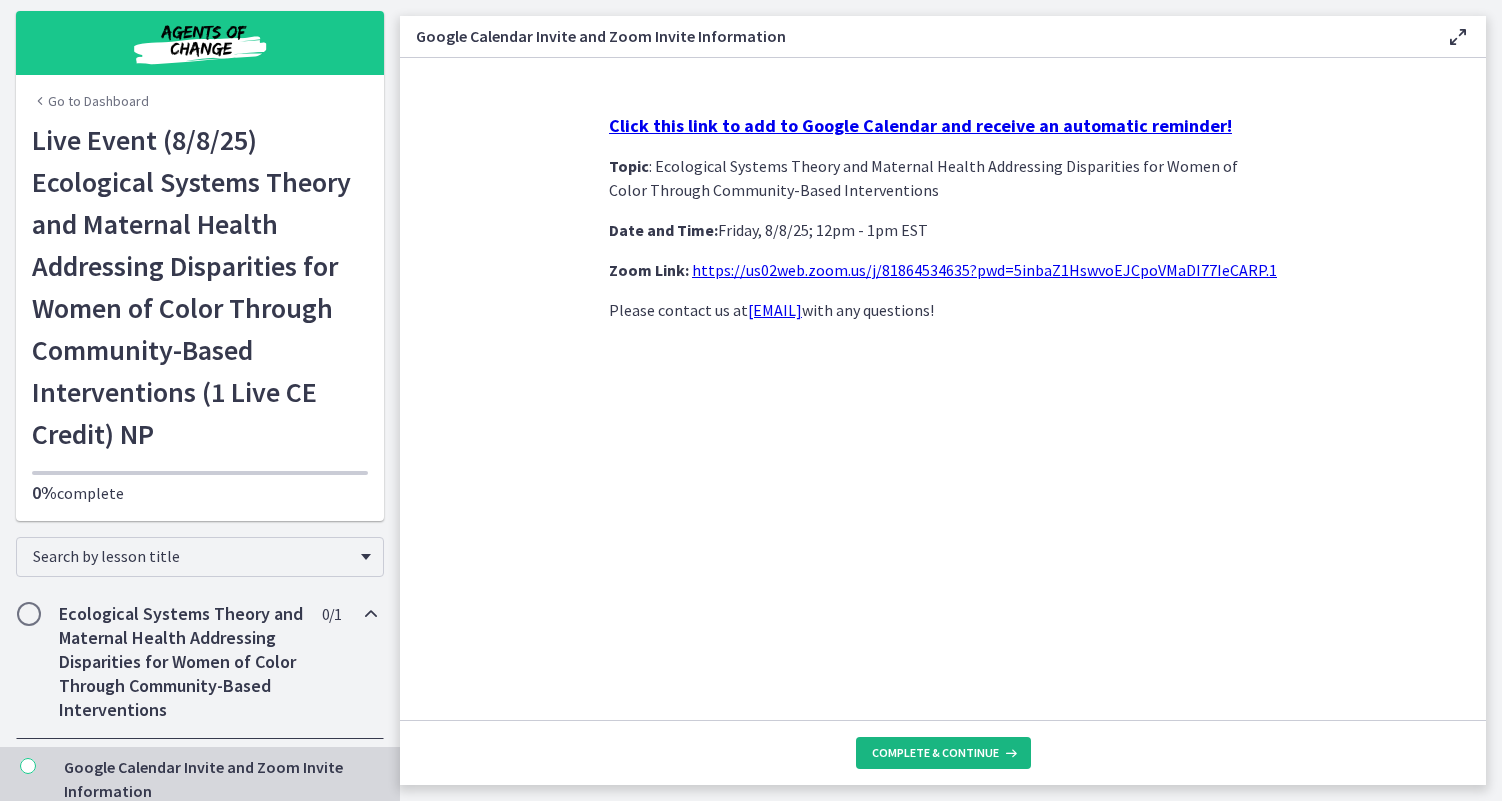 click on "Complete & continue" at bounding box center [935, 753] 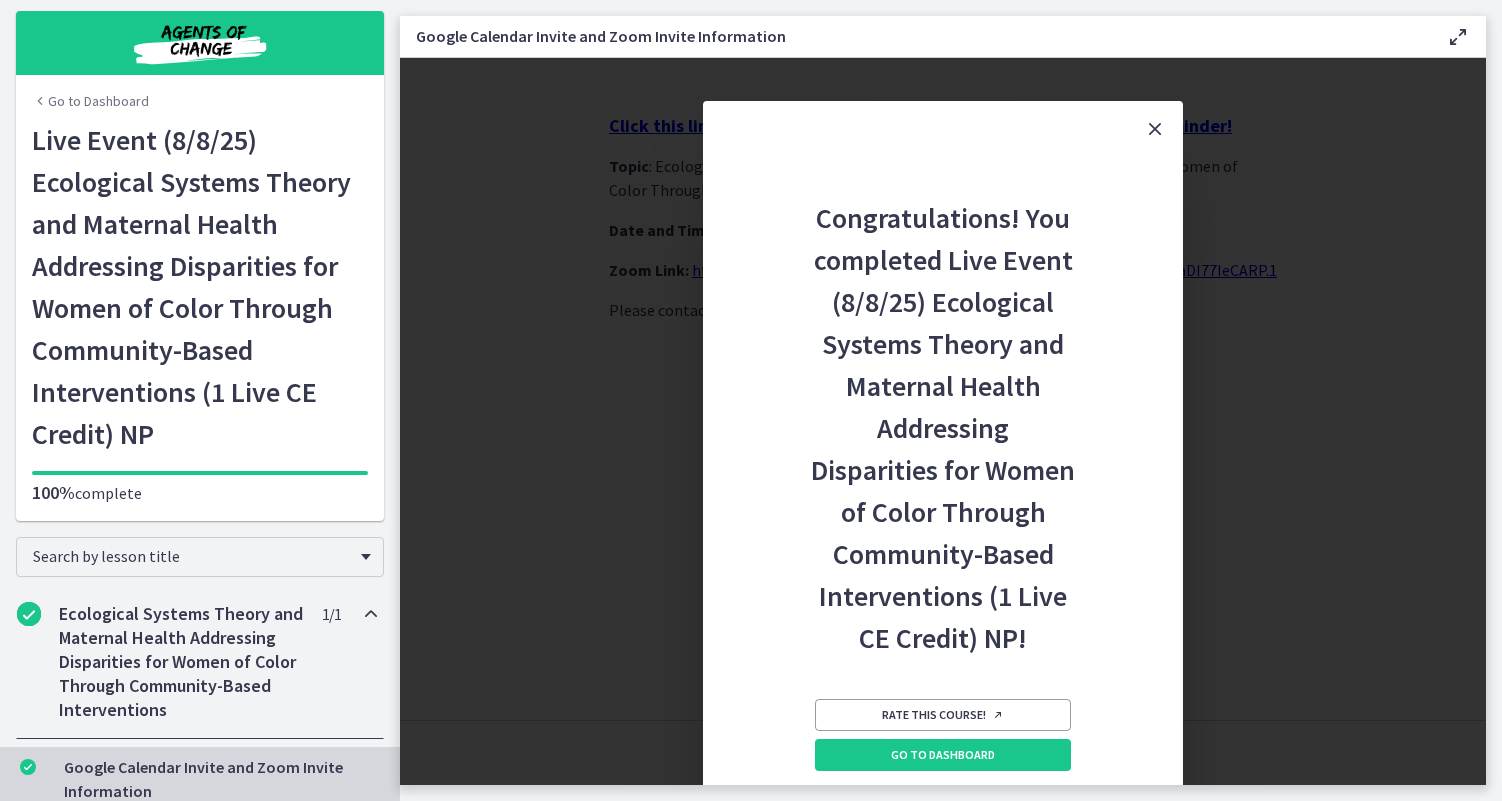 scroll, scrollTop: 0, scrollLeft: 0, axis: both 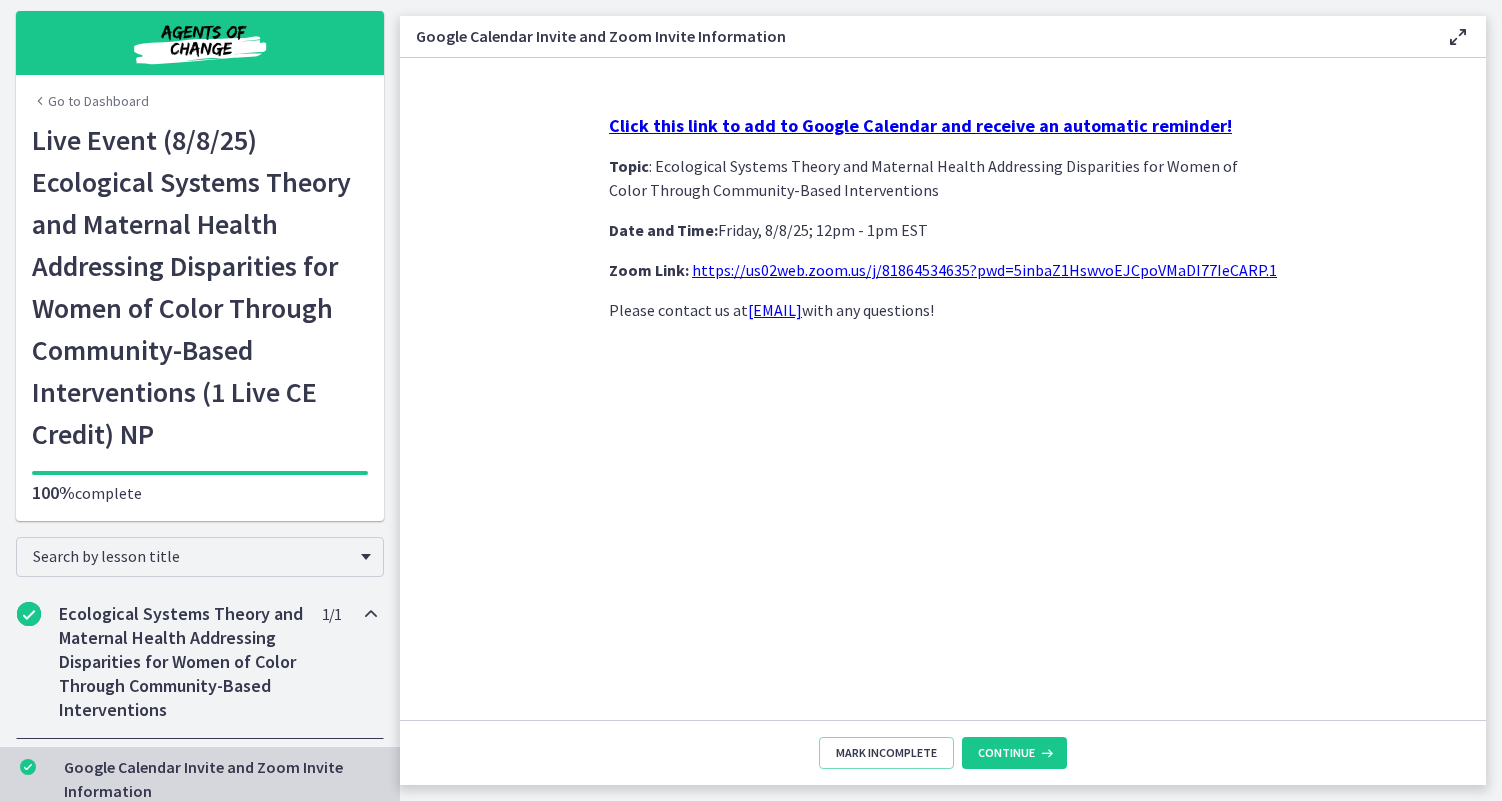 click at bounding box center (29, 614) 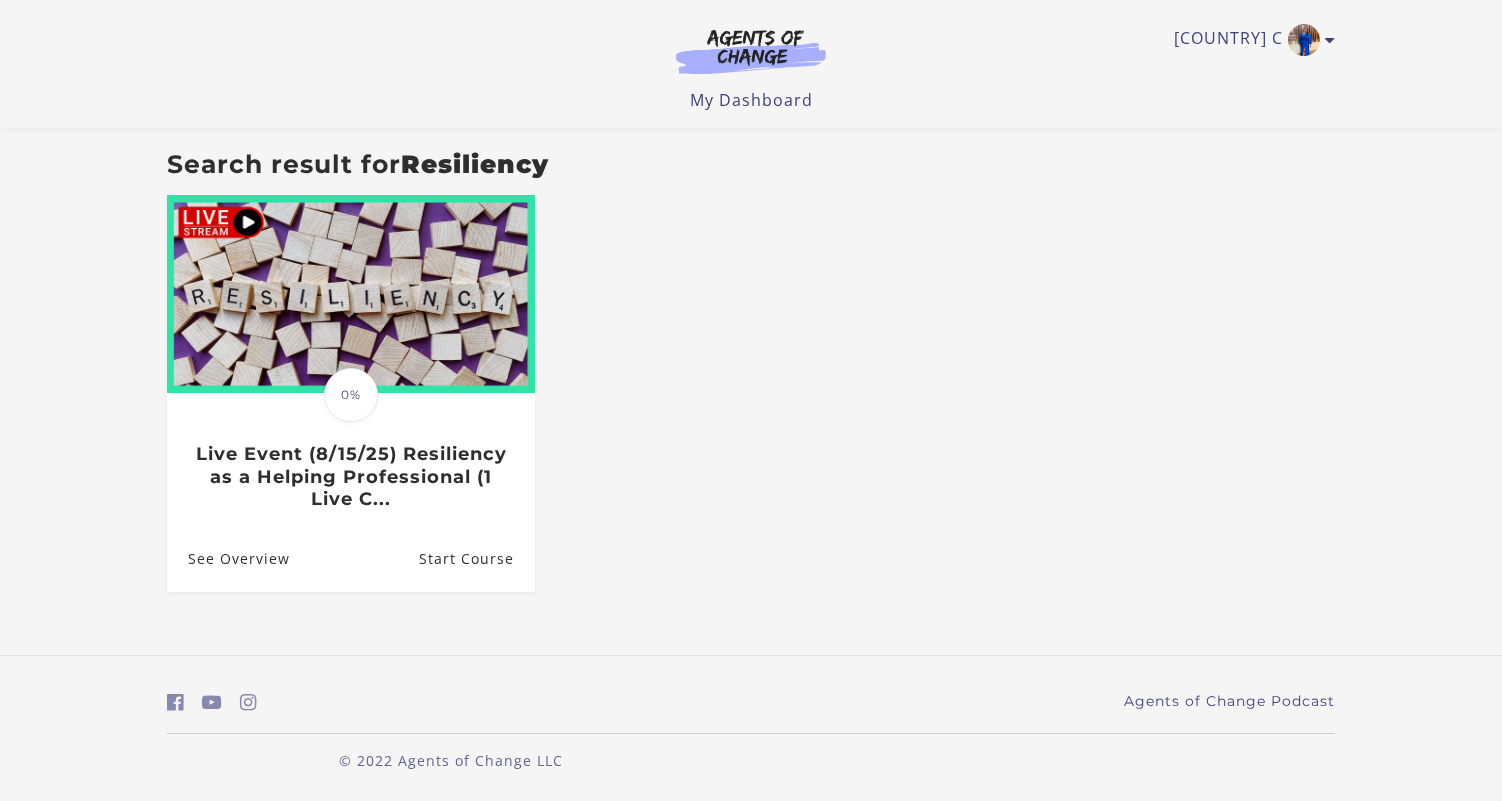 scroll, scrollTop: 0, scrollLeft: 0, axis: both 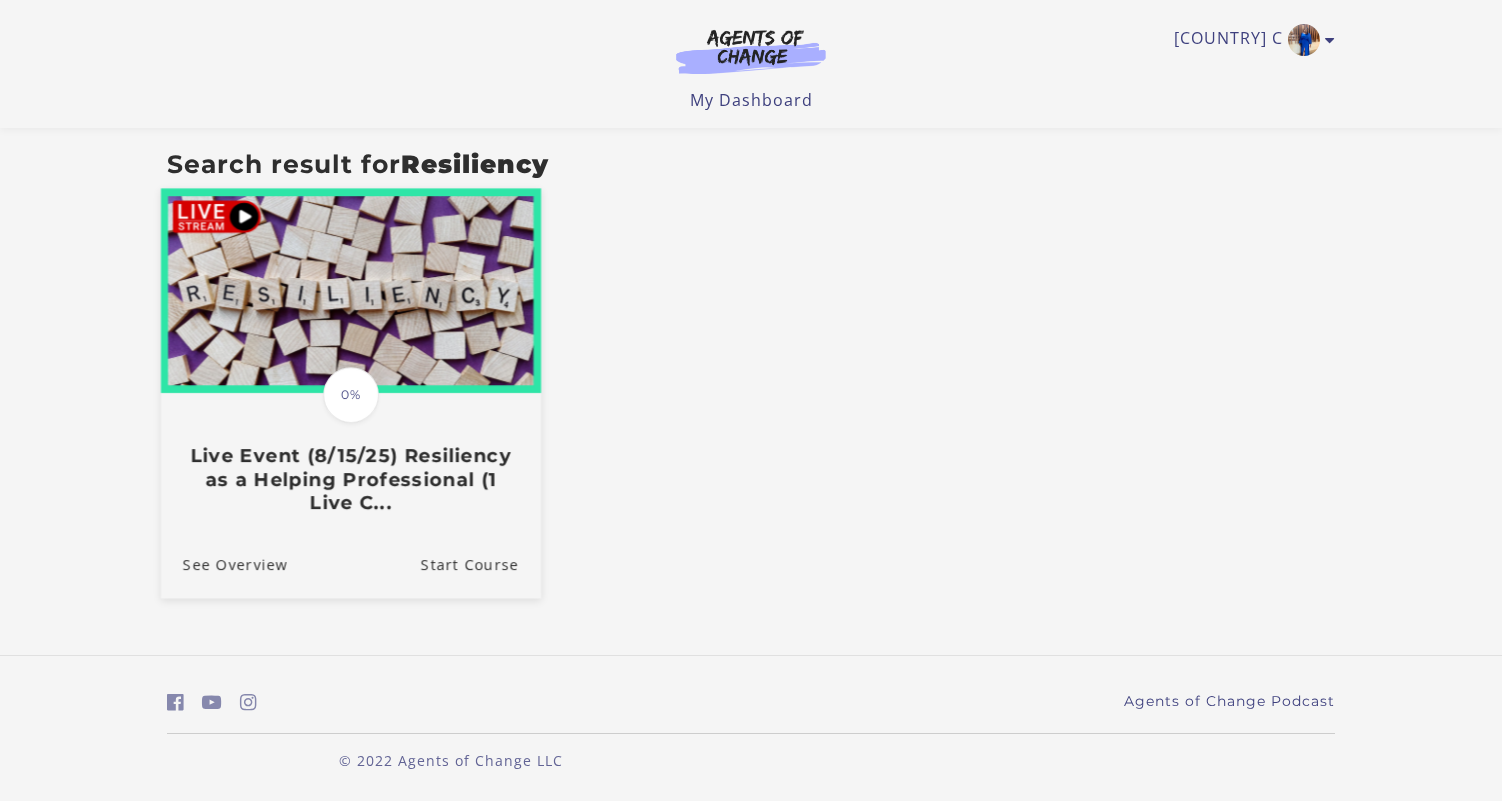 click on "Live Event (8/15/25) Resiliency as a Helping Professional (1 Live C..." at bounding box center (351, 479) 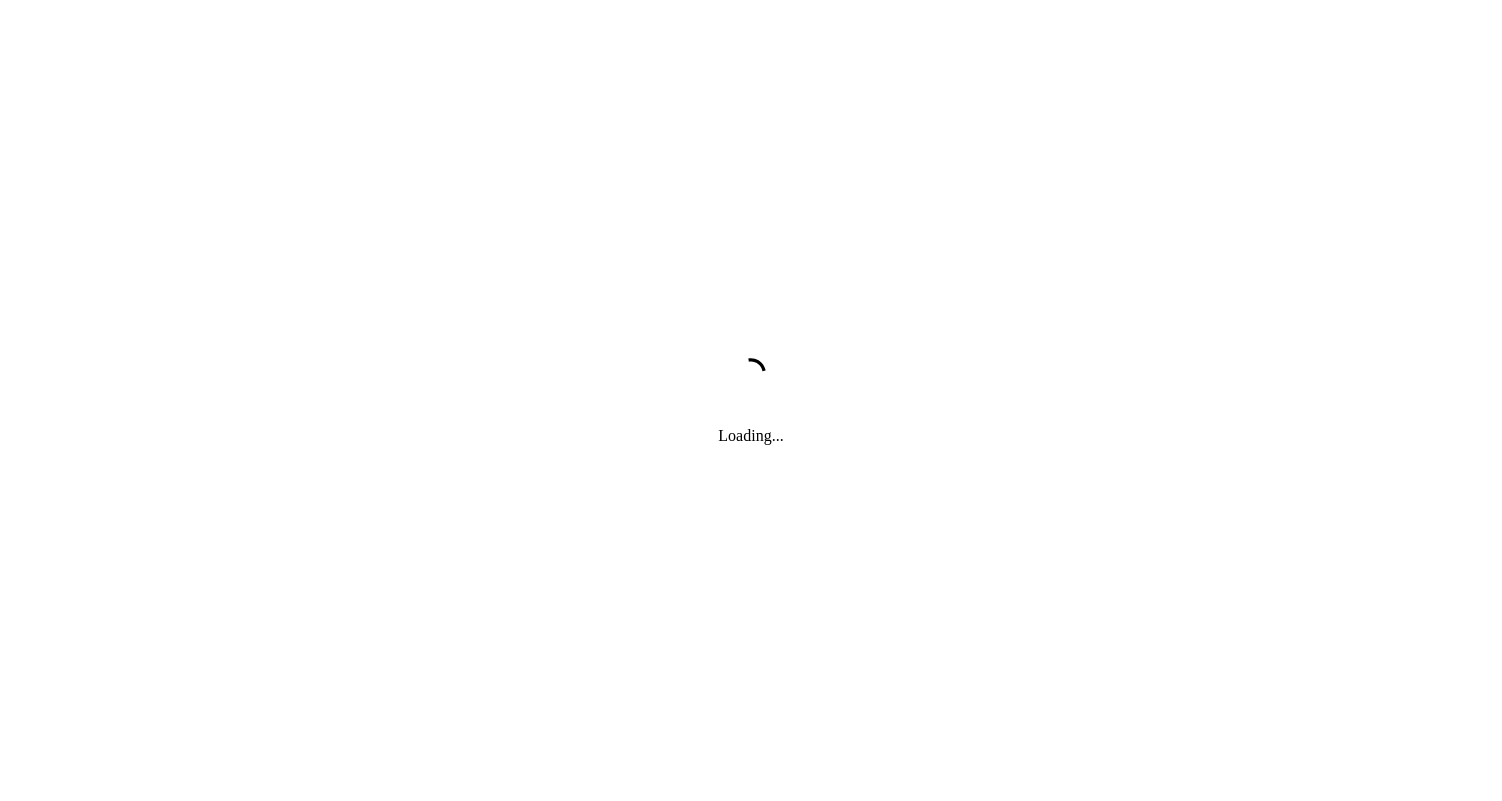 scroll, scrollTop: 0, scrollLeft: 0, axis: both 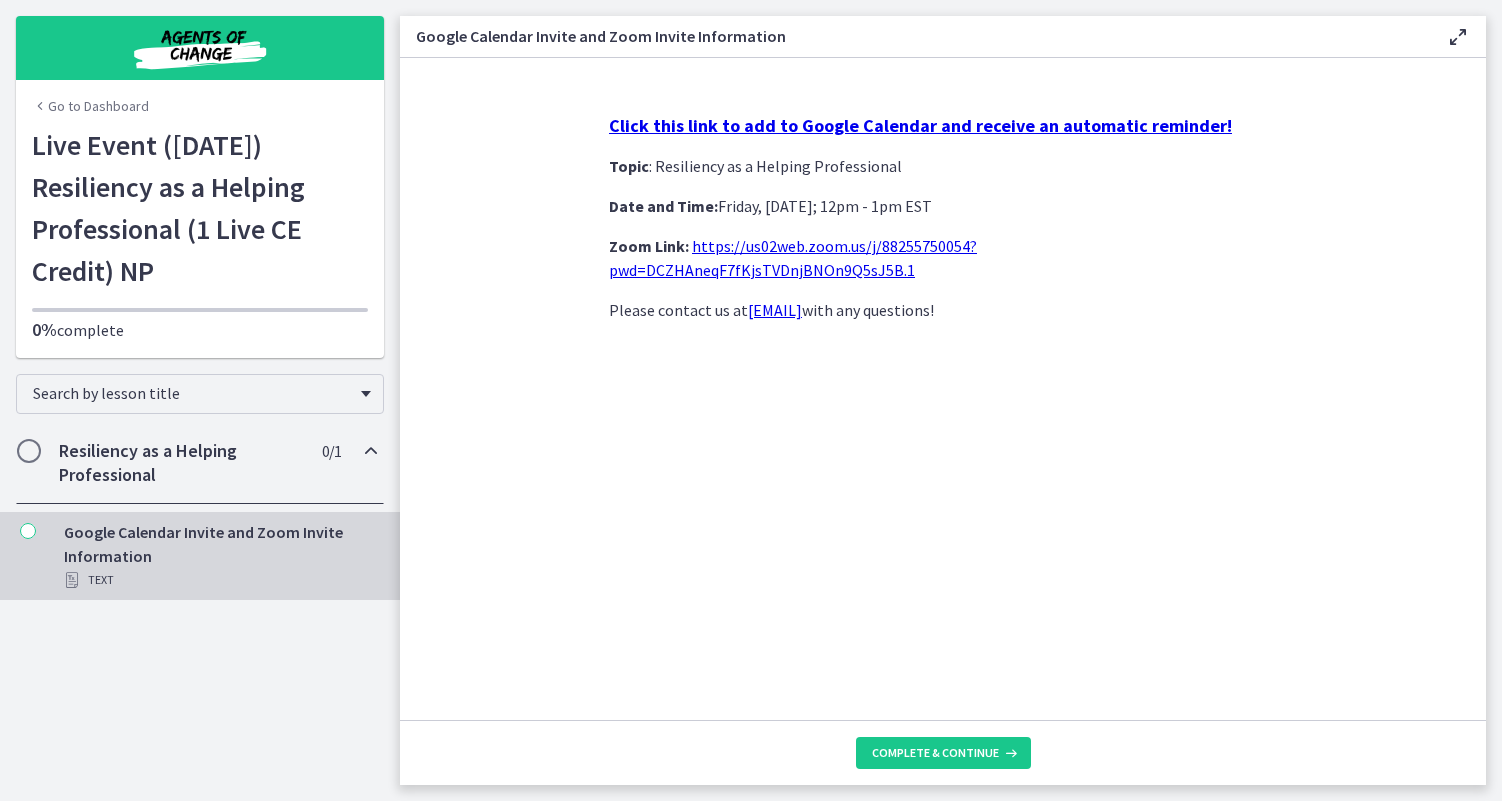 click on "Click this link to add to Google Calendar and receive an automatic reminder!" at bounding box center (920, 125) 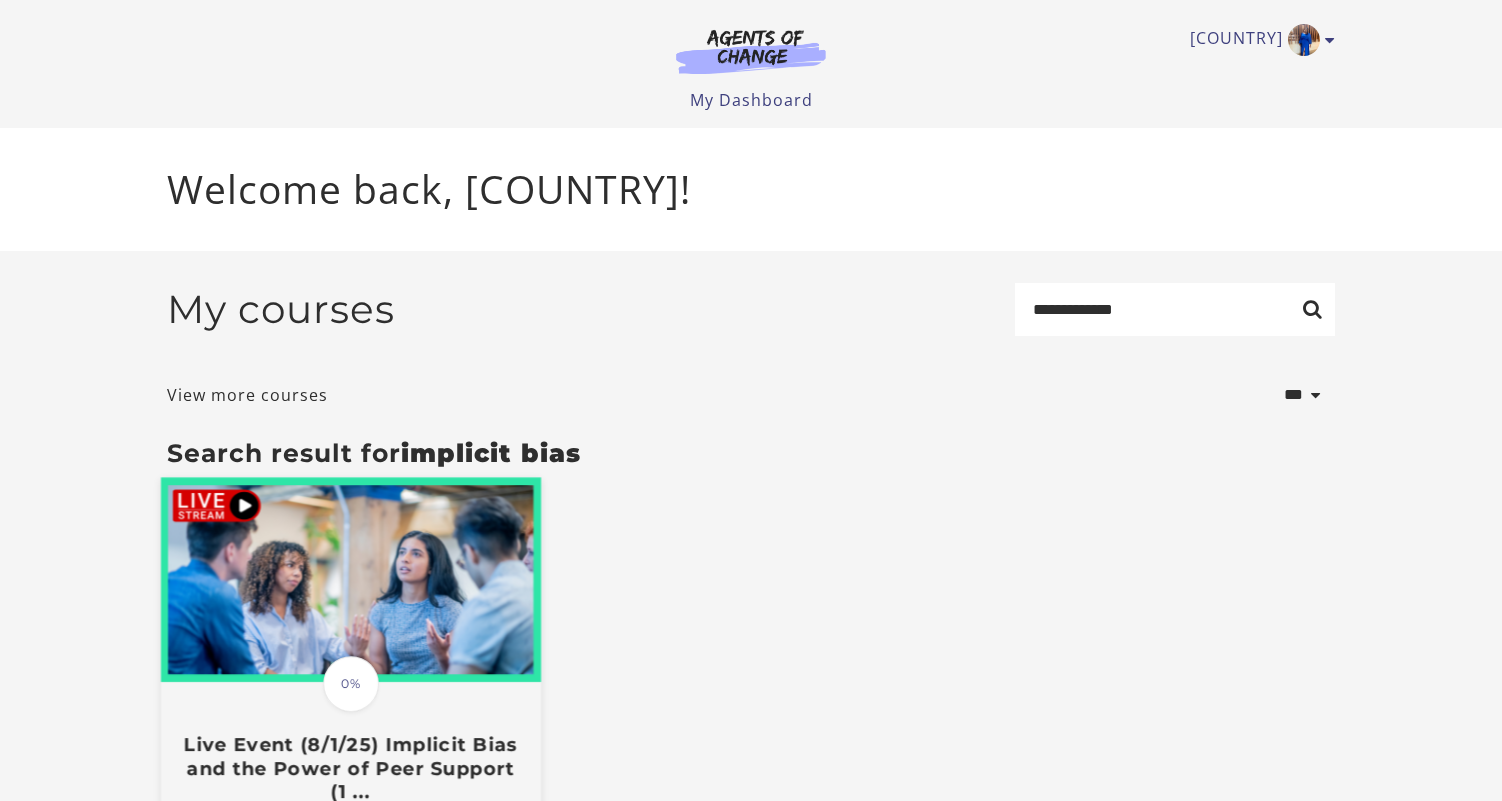 scroll, scrollTop: 0, scrollLeft: 0, axis: both 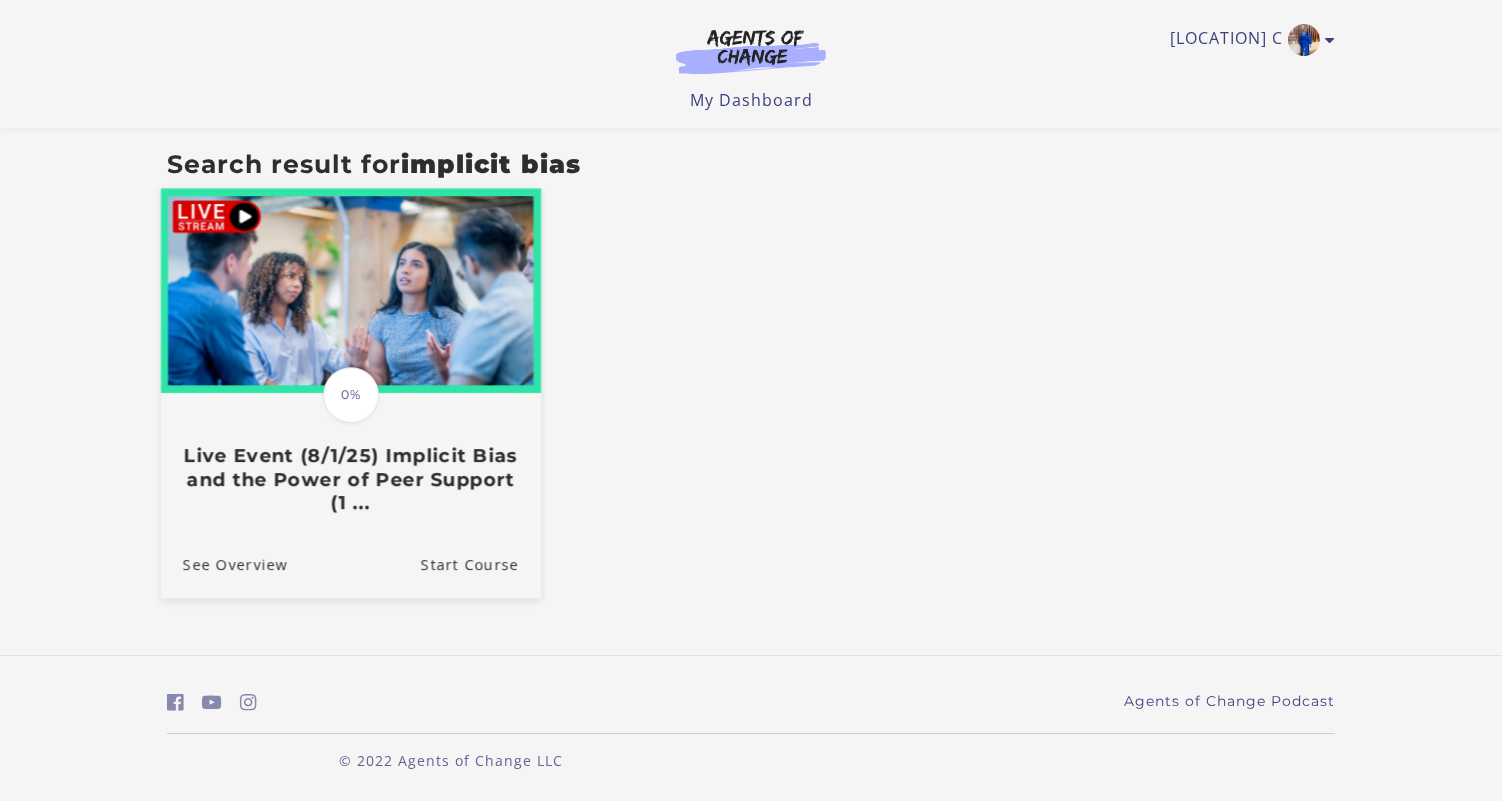 click on "Live Event (8/1/25) Implicit Bias and the Power of Peer Support (1 ..." at bounding box center [351, 479] 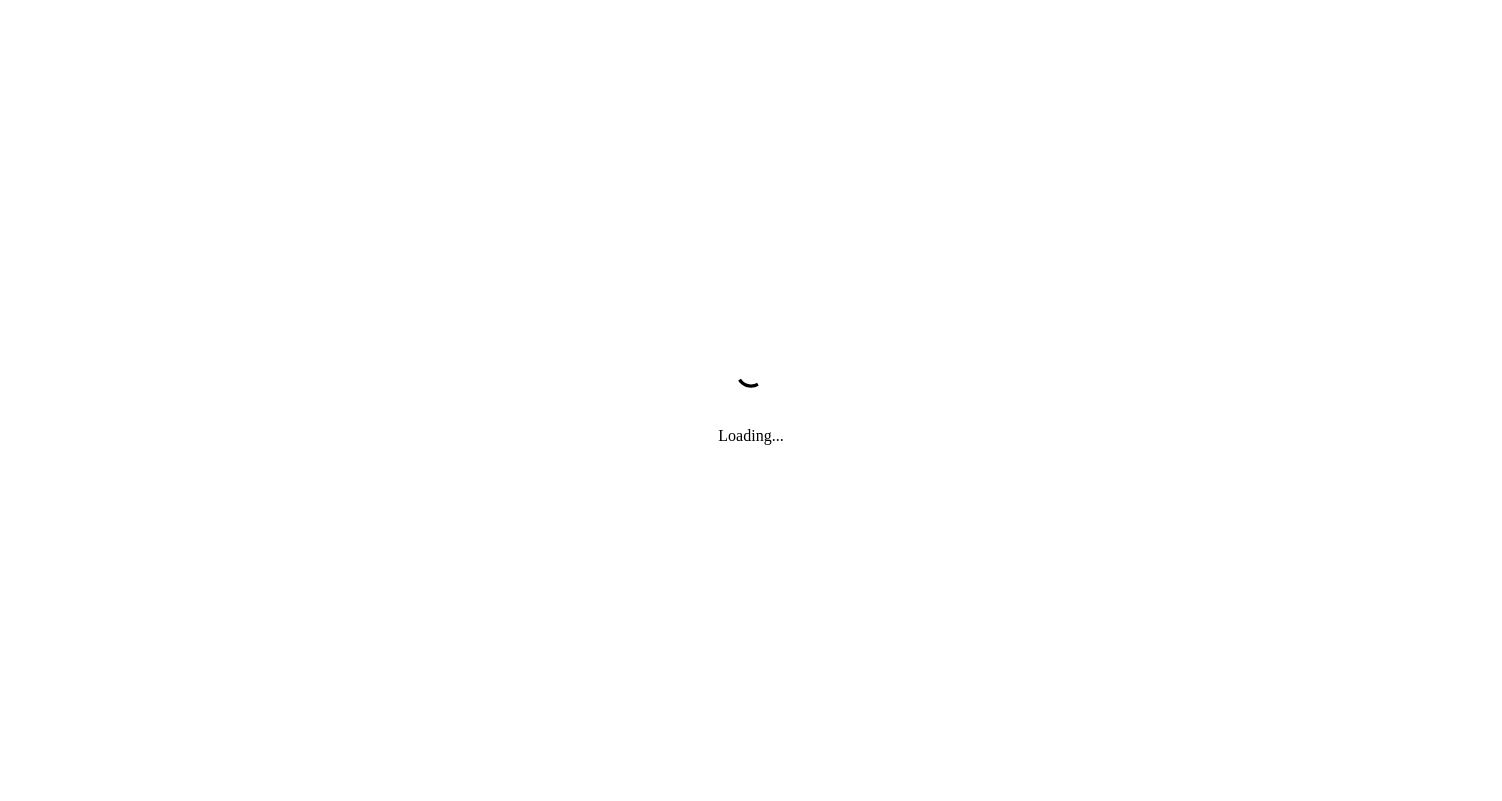 scroll, scrollTop: 0, scrollLeft: 0, axis: both 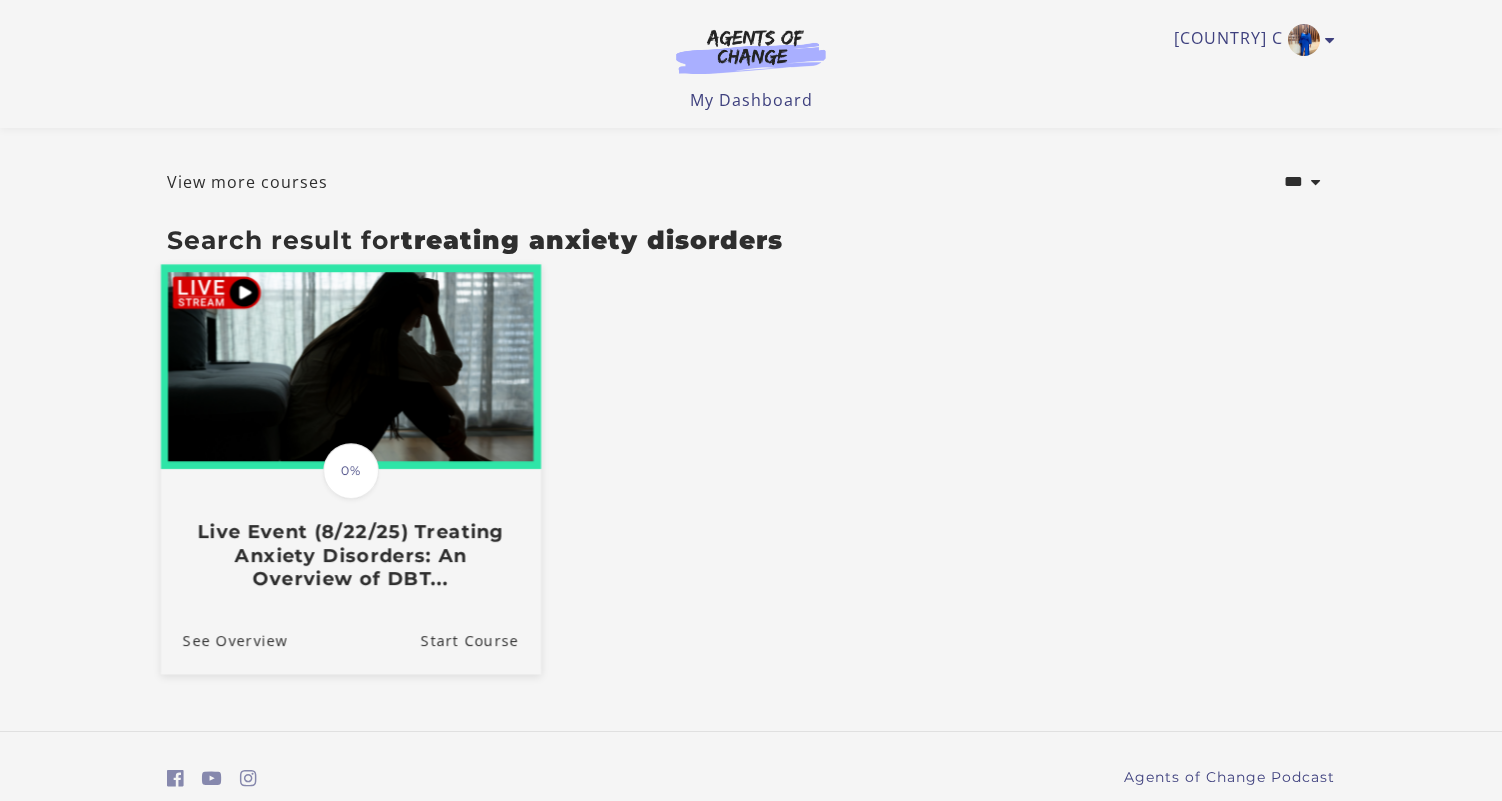 click on "Live Event (8/22/25) Treating Anxiety Disorders: An Overview of DBT..." at bounding box center (351, 555) 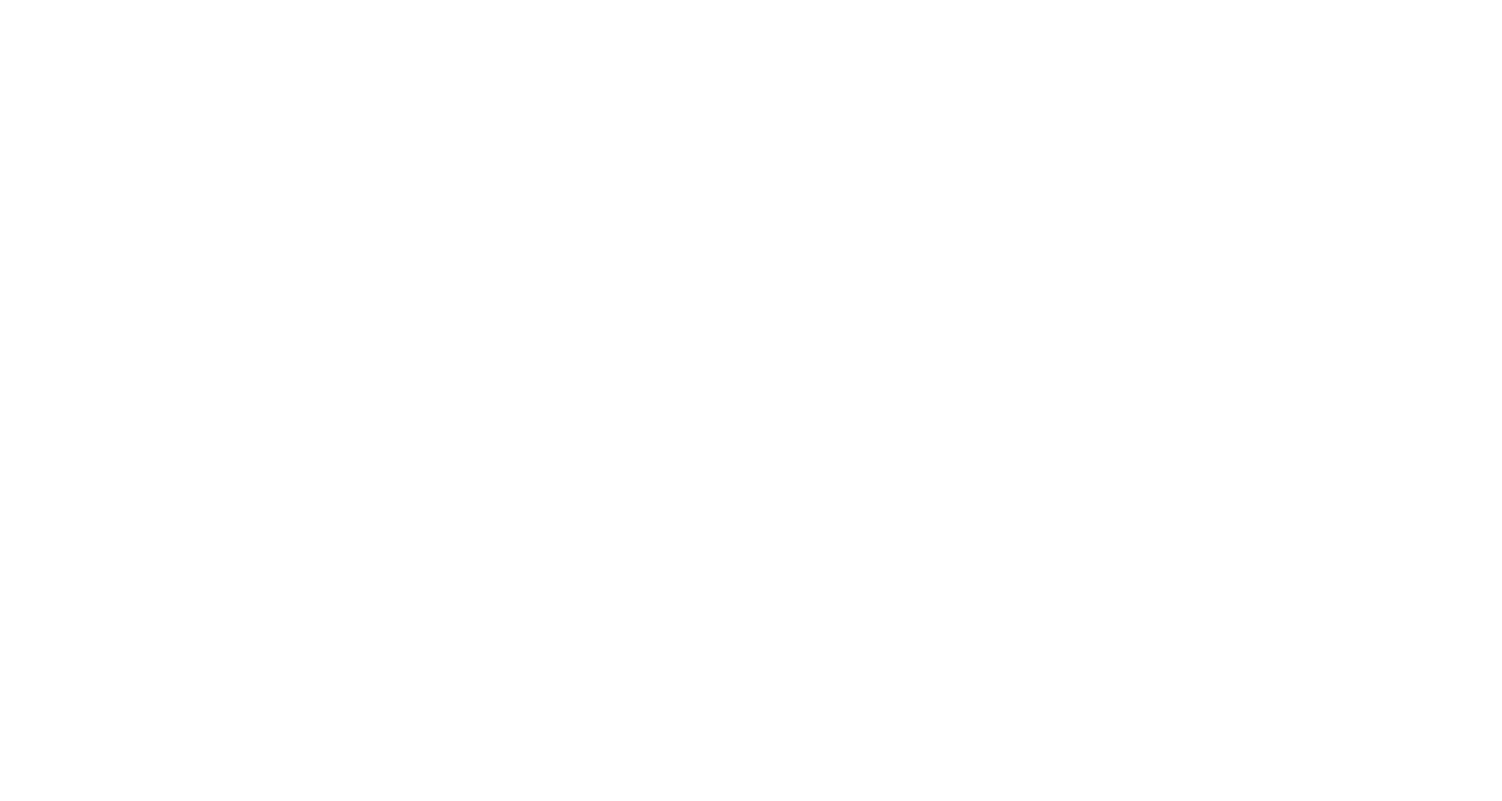 scroll, scrollTop: 0, scrollLeft: 0, axis: both 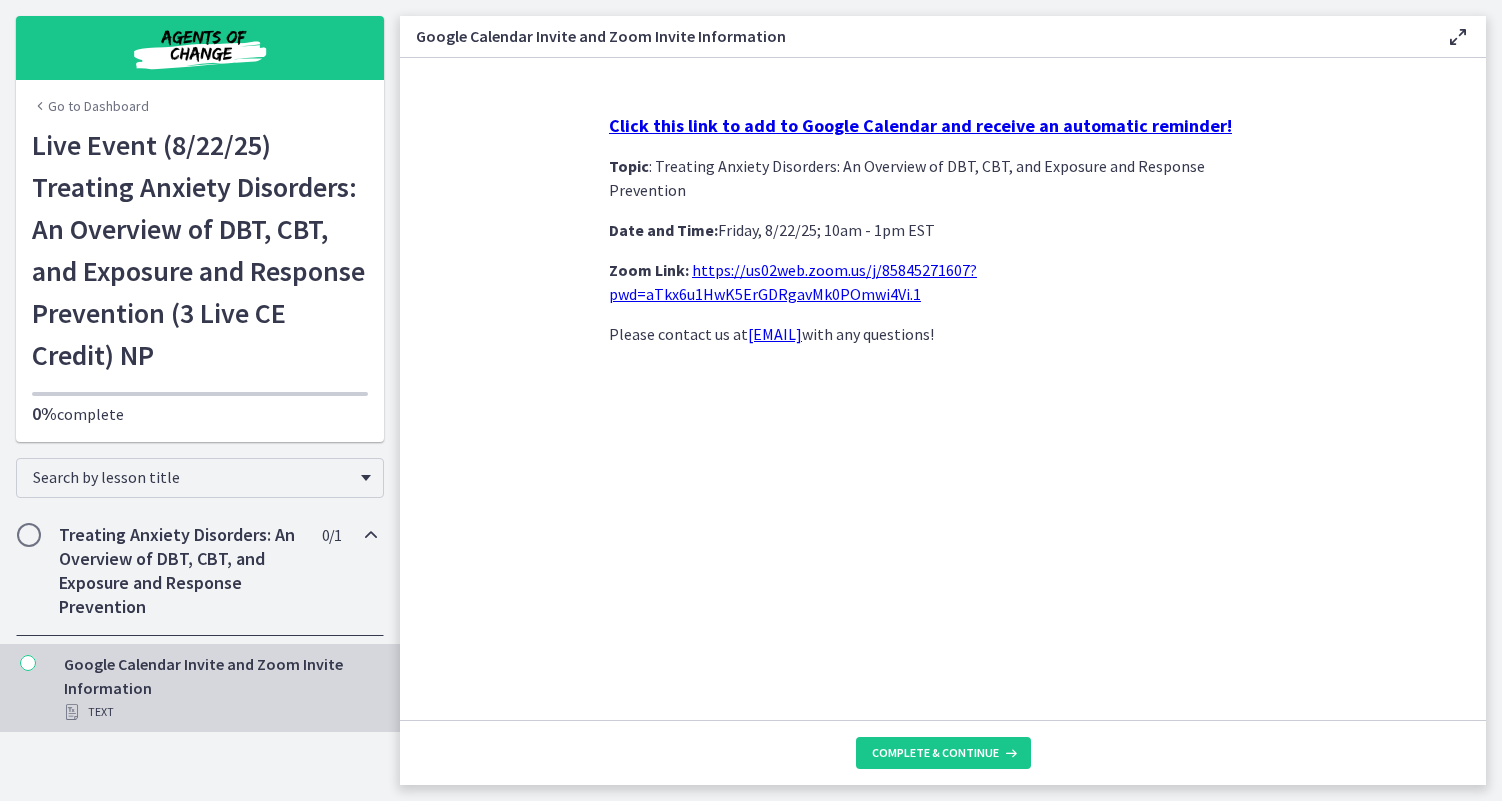 click on "Click this link to add to Google Calendar and receive an automatic reminder!" at bounding box center (920, 125) 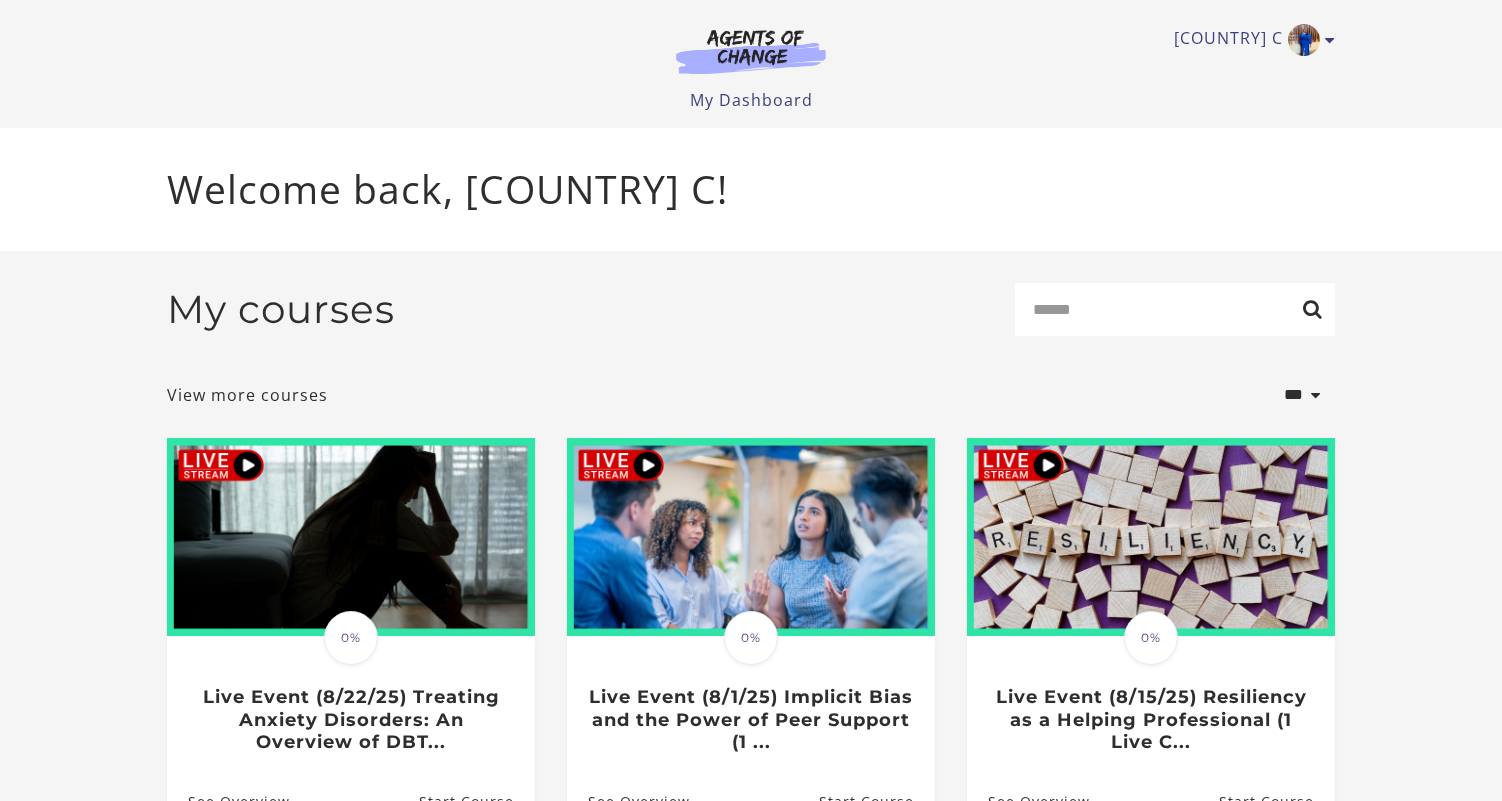 scroll, scrollTop: 0, scrollLeft: 0, axis: both 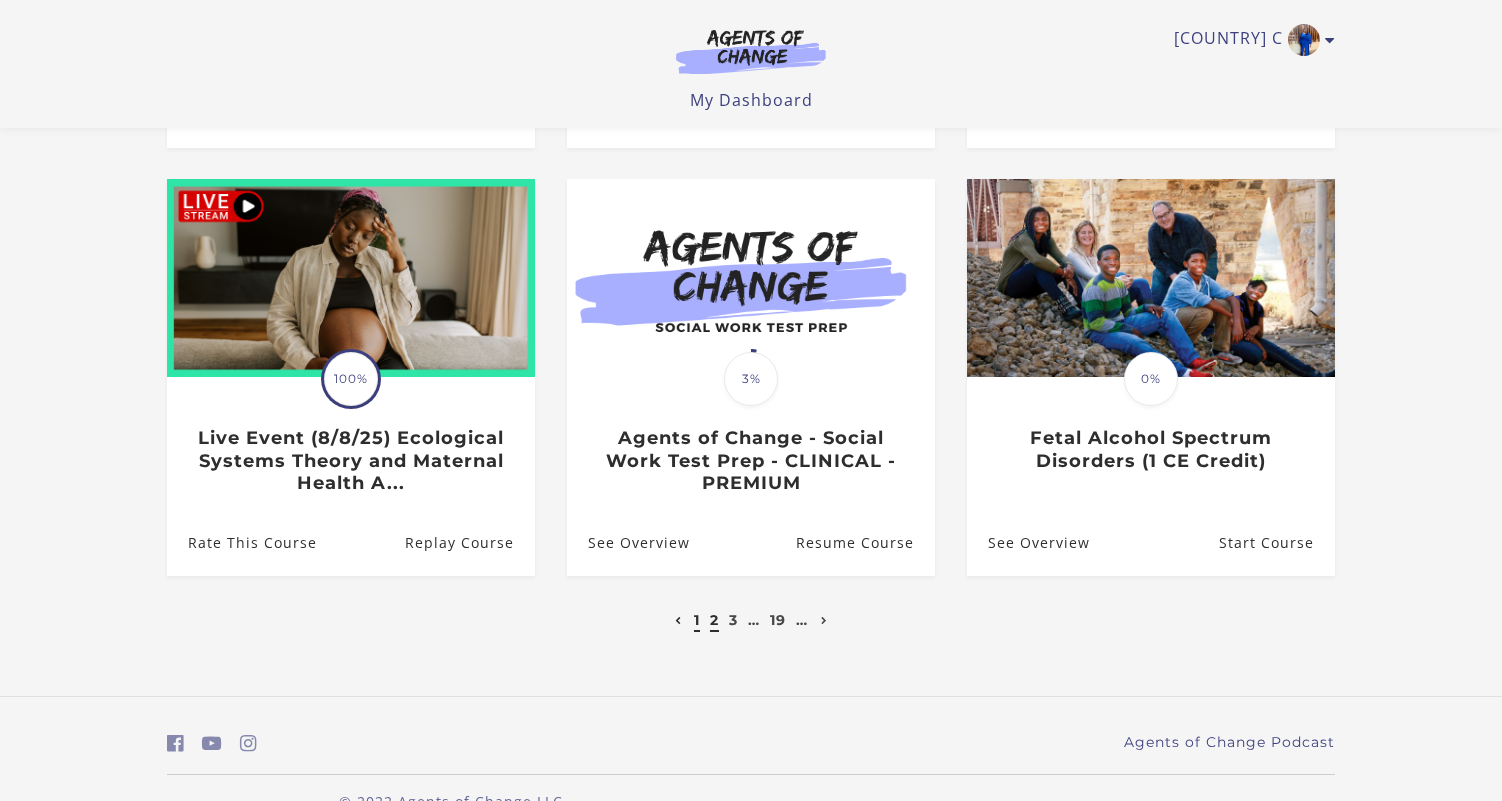 click on "2" at bounding box center (714, 620) 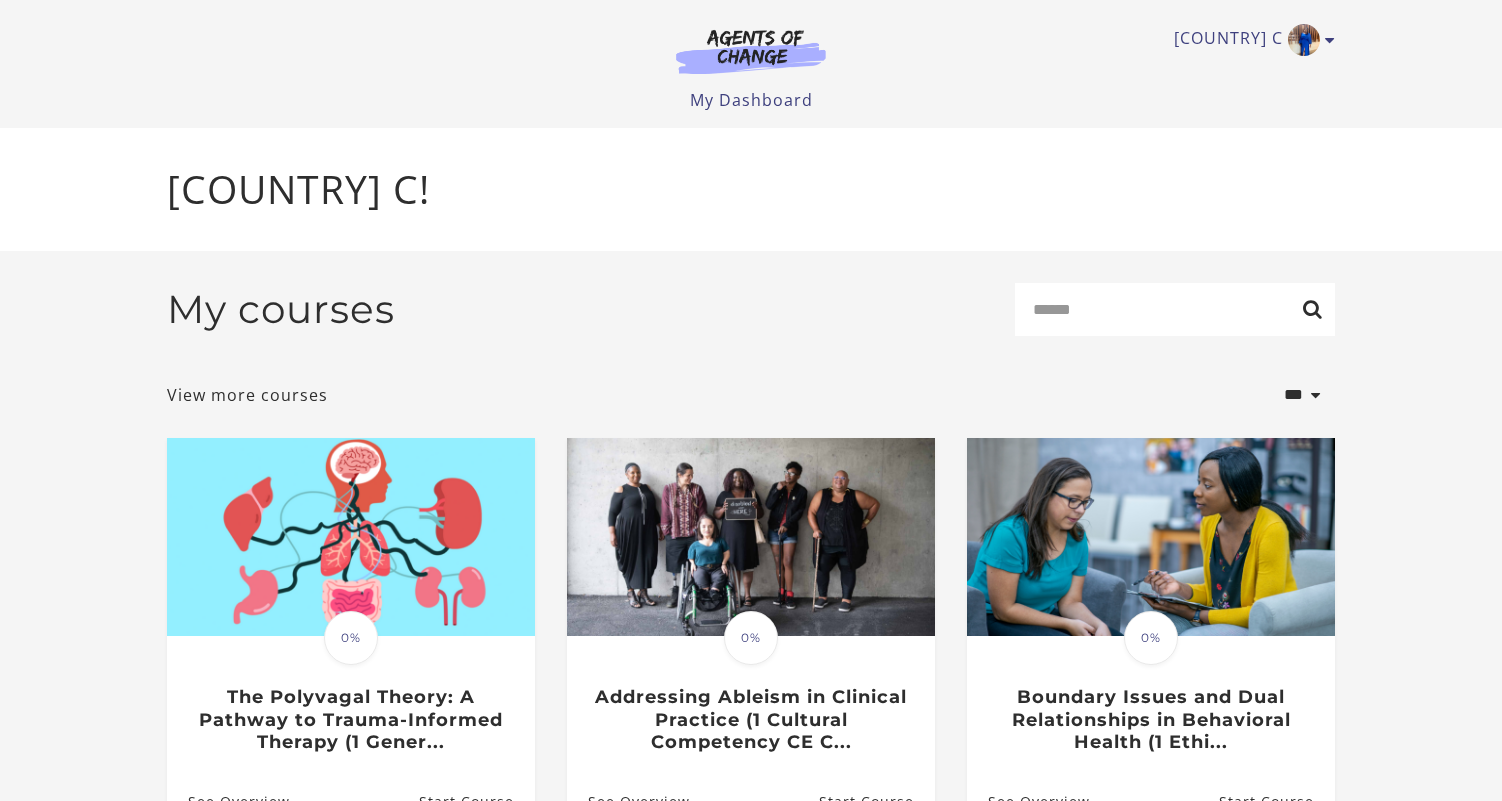 scroll, scrollTop: 0, scrollLeft: 0, axis: both 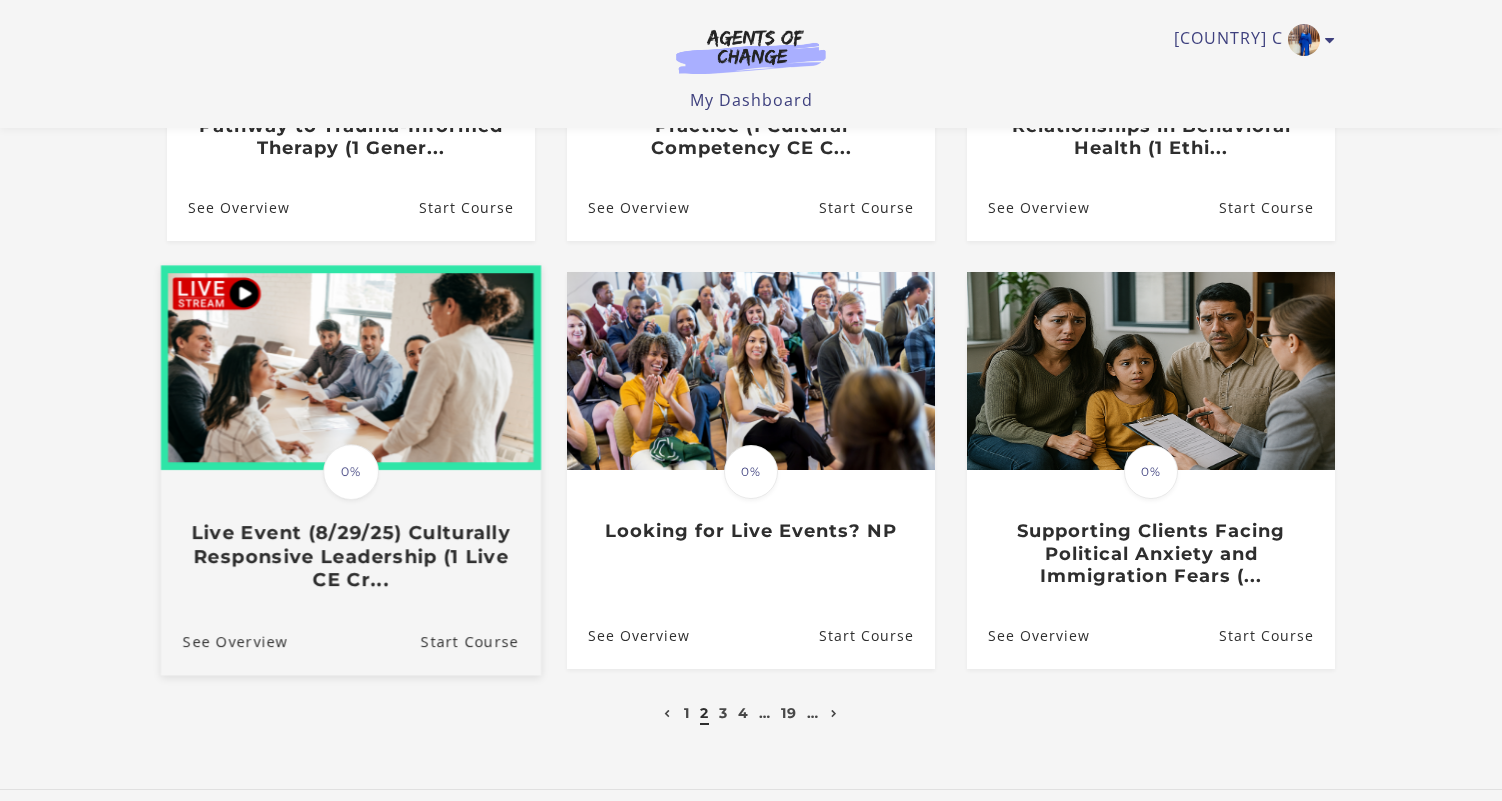 click on "Translation missing: en.liquid.partials.dashboard_course_card.progress_description: 0%
0%
Live Event (8/29/25) Culturally Responsive Leadership (1 Live CE Cr..." at bounding box center [351, 437] 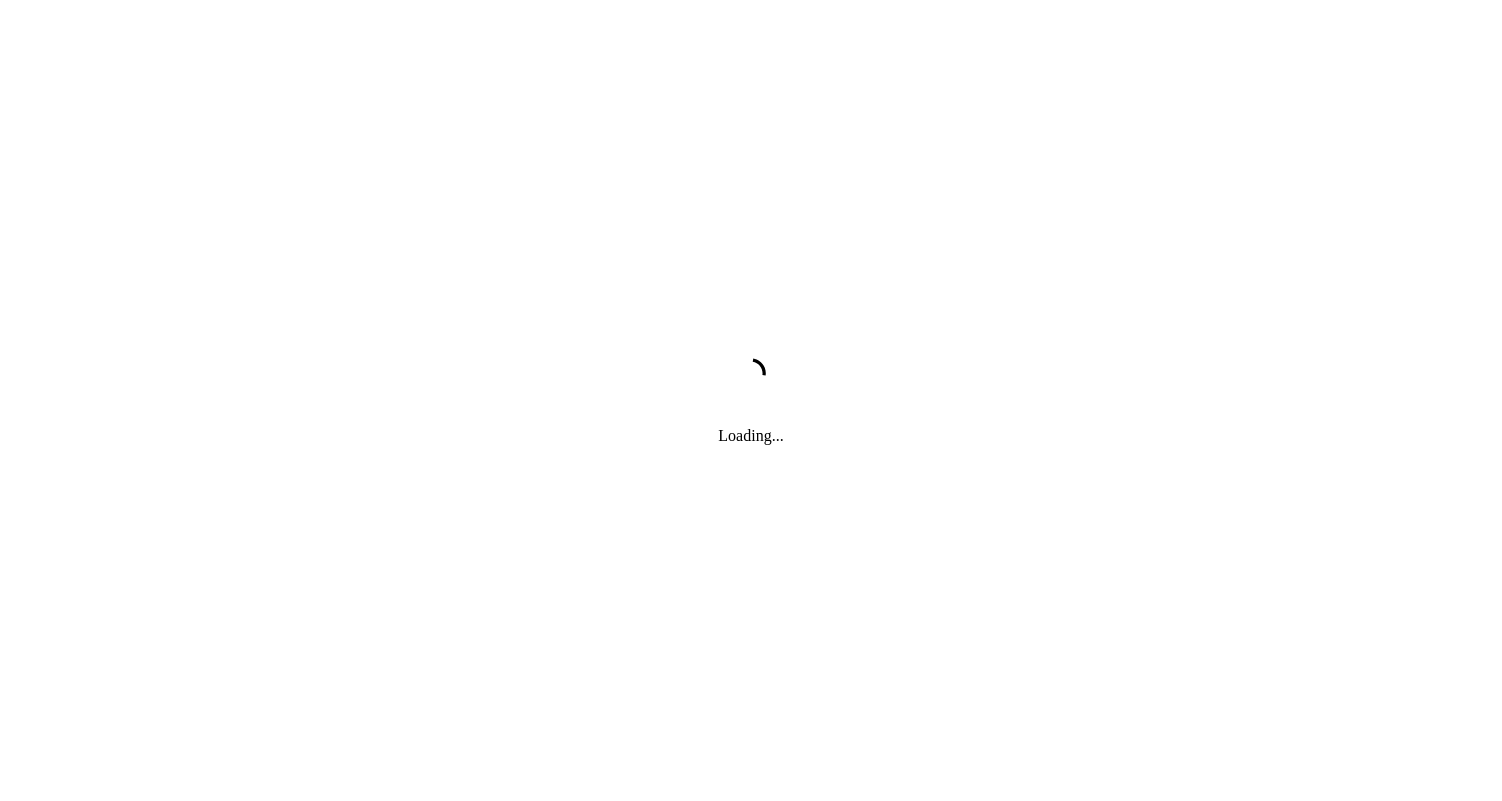 scroll, scrollTop: 0, scrollLeft: 0, axis: both 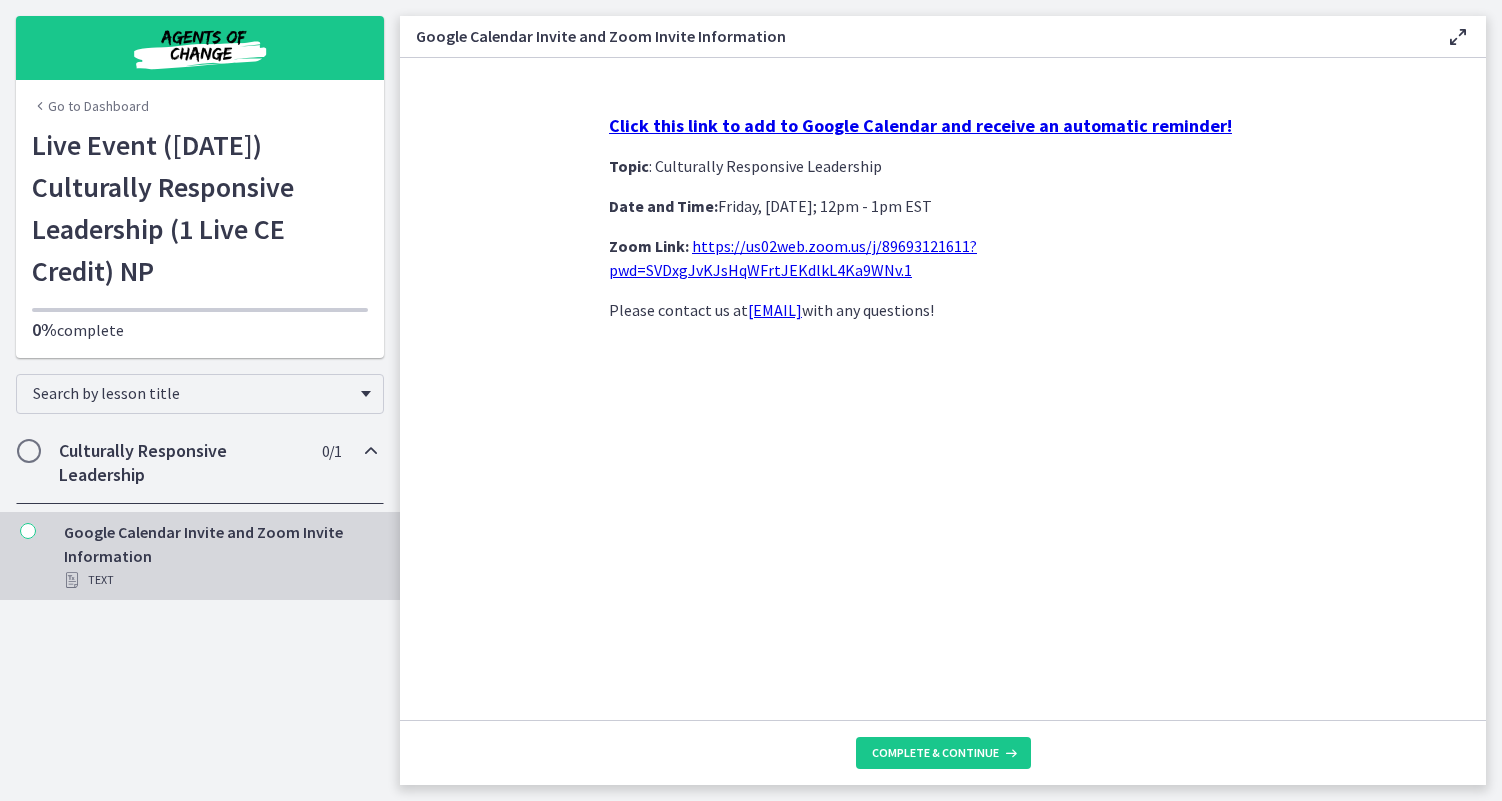 click on "Click this link to add to Google Calendar and receive an automatic reminder!" at bounding box center (920, 125) 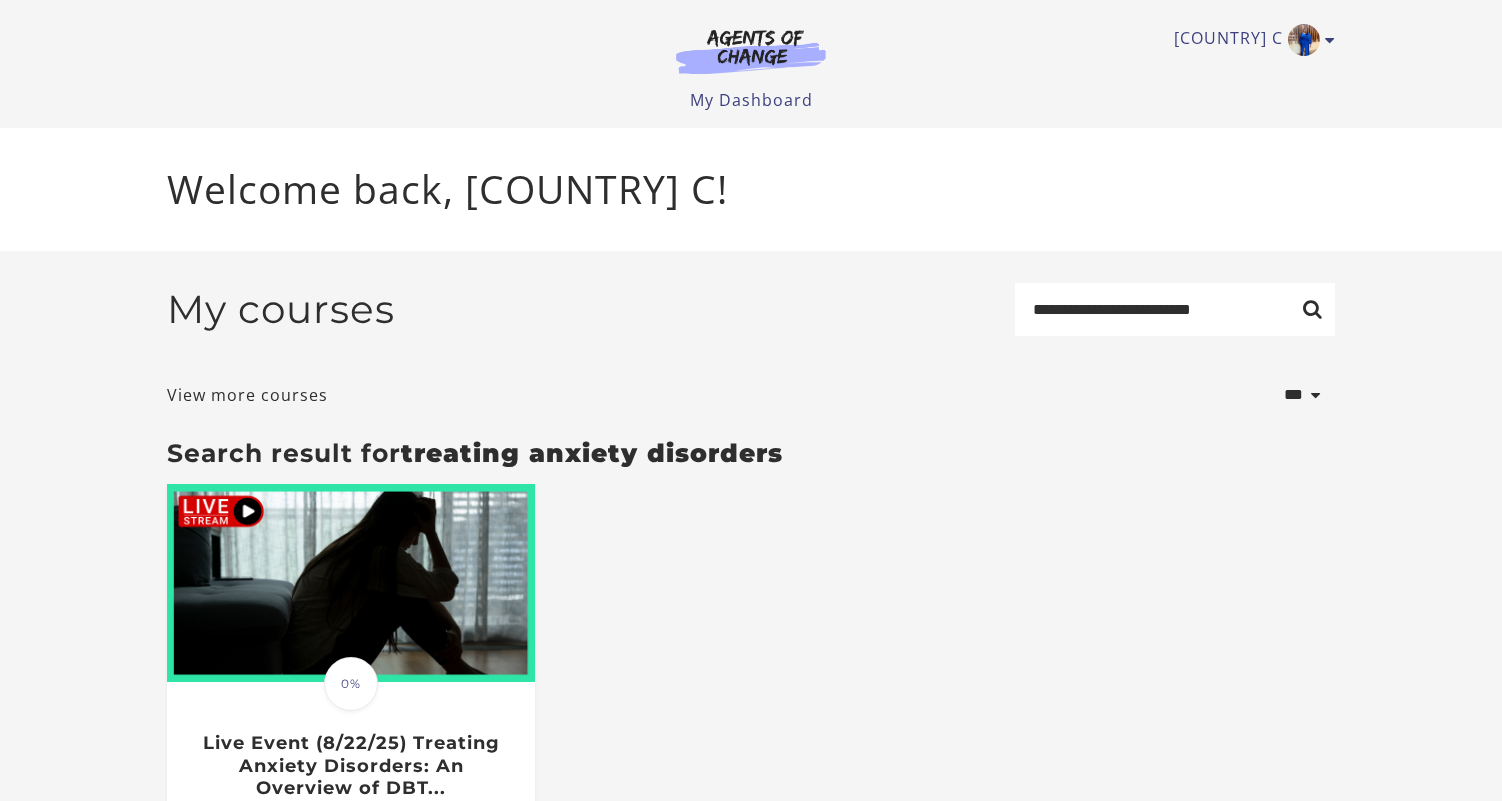 scroll, scrollTop: 0, scrollLeft: 0, axis: both 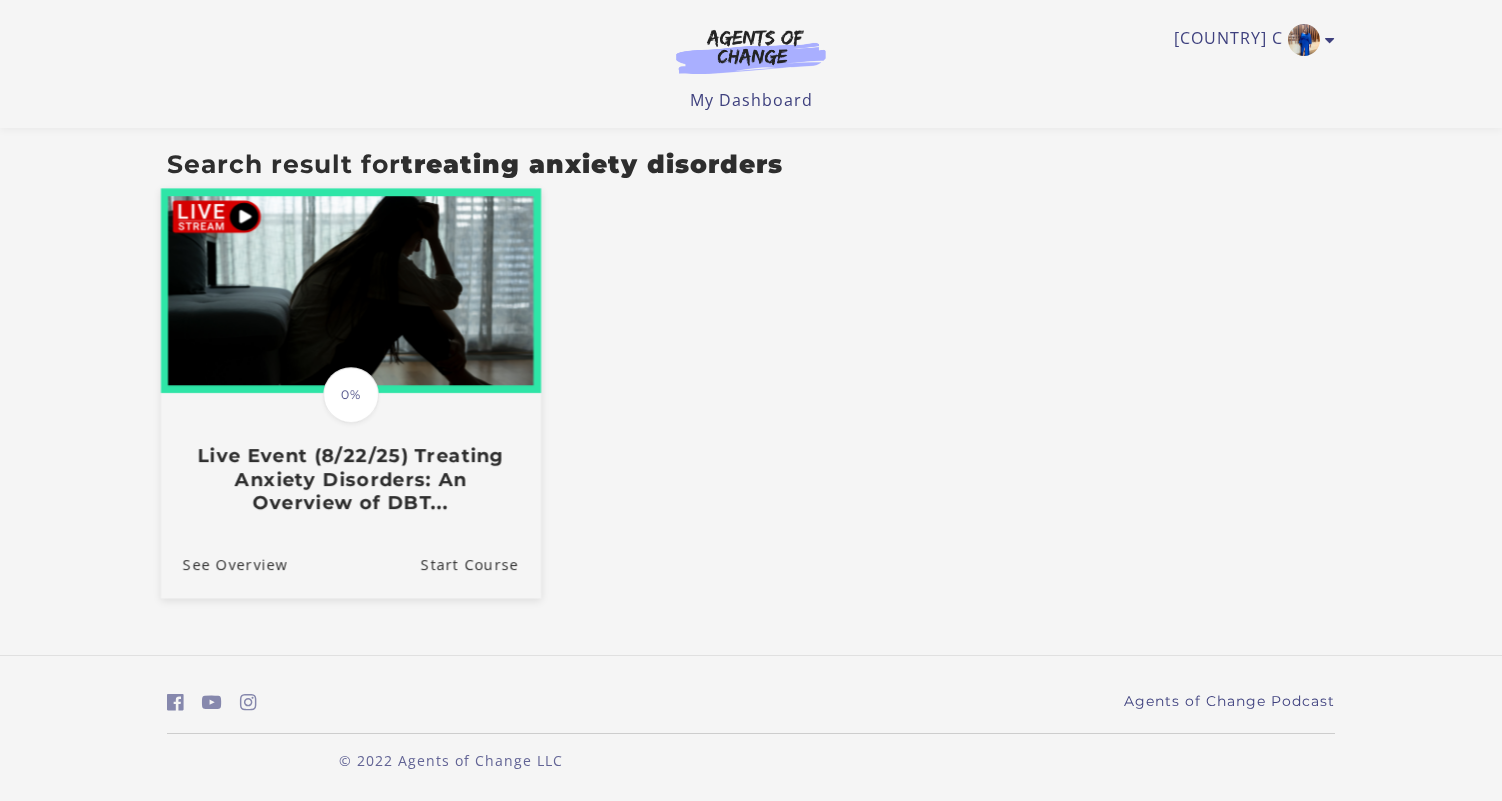 click on "Translation missing: en.liquid.partials.dashboard_course_card.progress_description: 0%
0%
Live Event (8/22/25) Treating Anxiety Disorders: An Overview of DBT..." at bounding box center [351, 359] 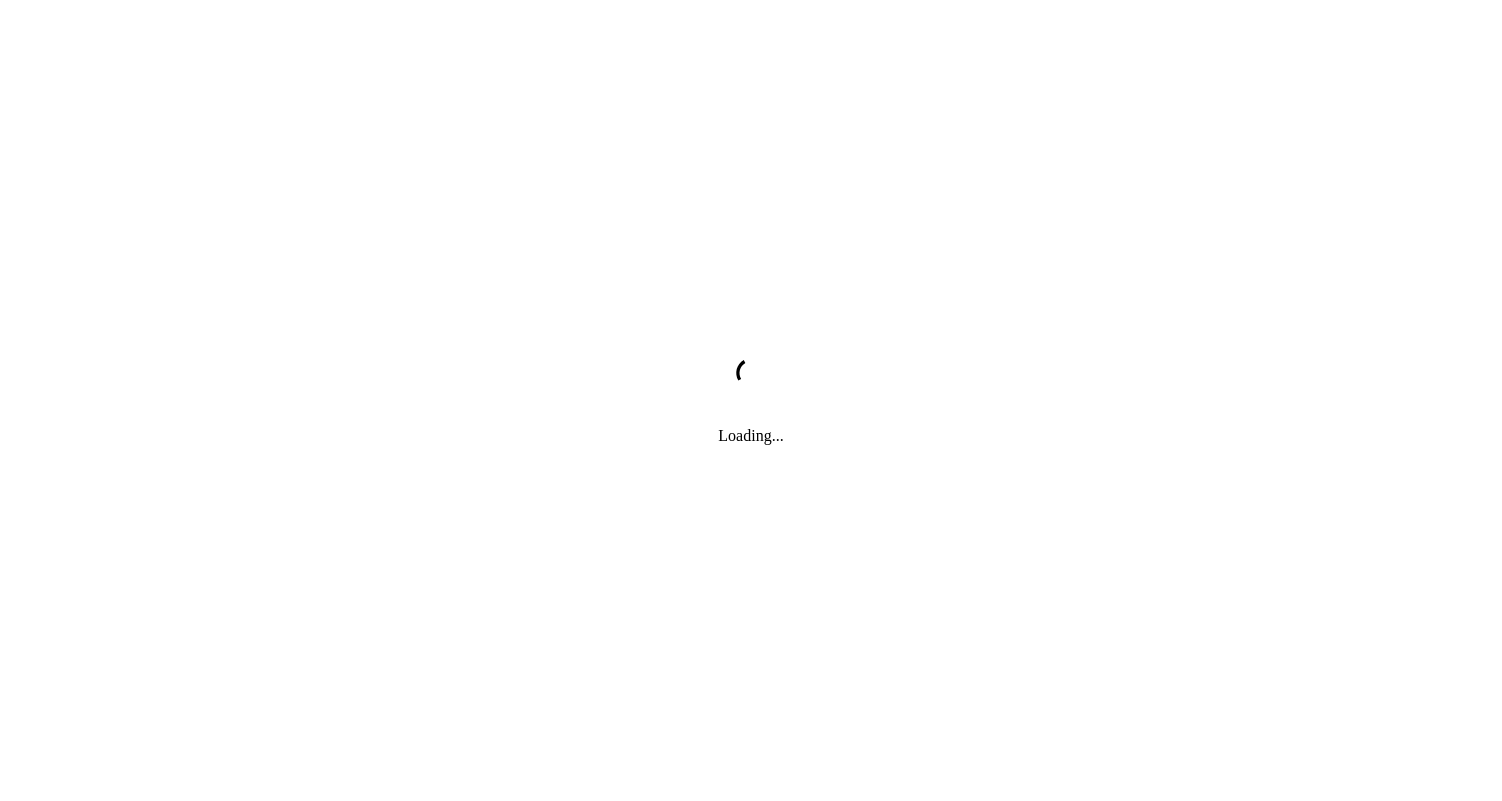 scroll, scrollTop: 0, scrollLeft: 0, axis: both 